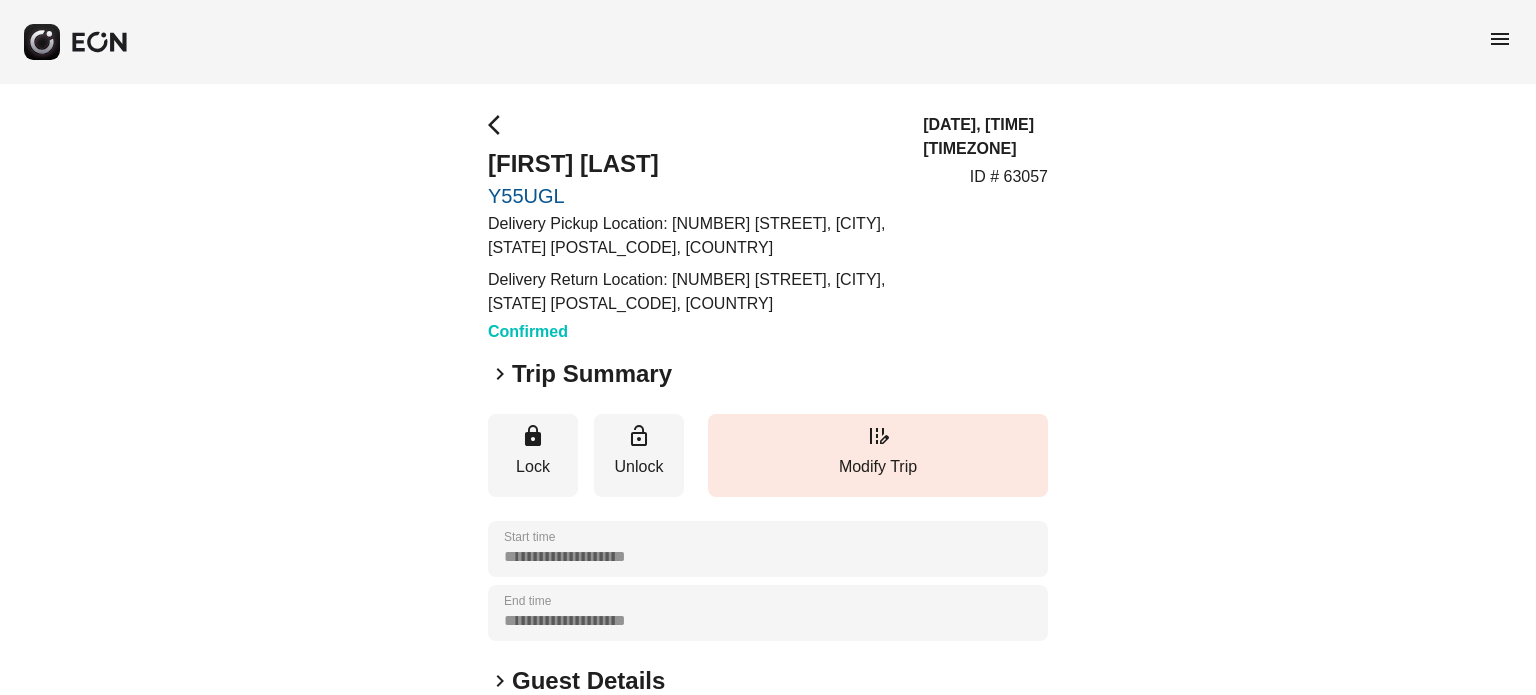 scroll, scrollTop: 0, scrollLeft: 0, axis: both 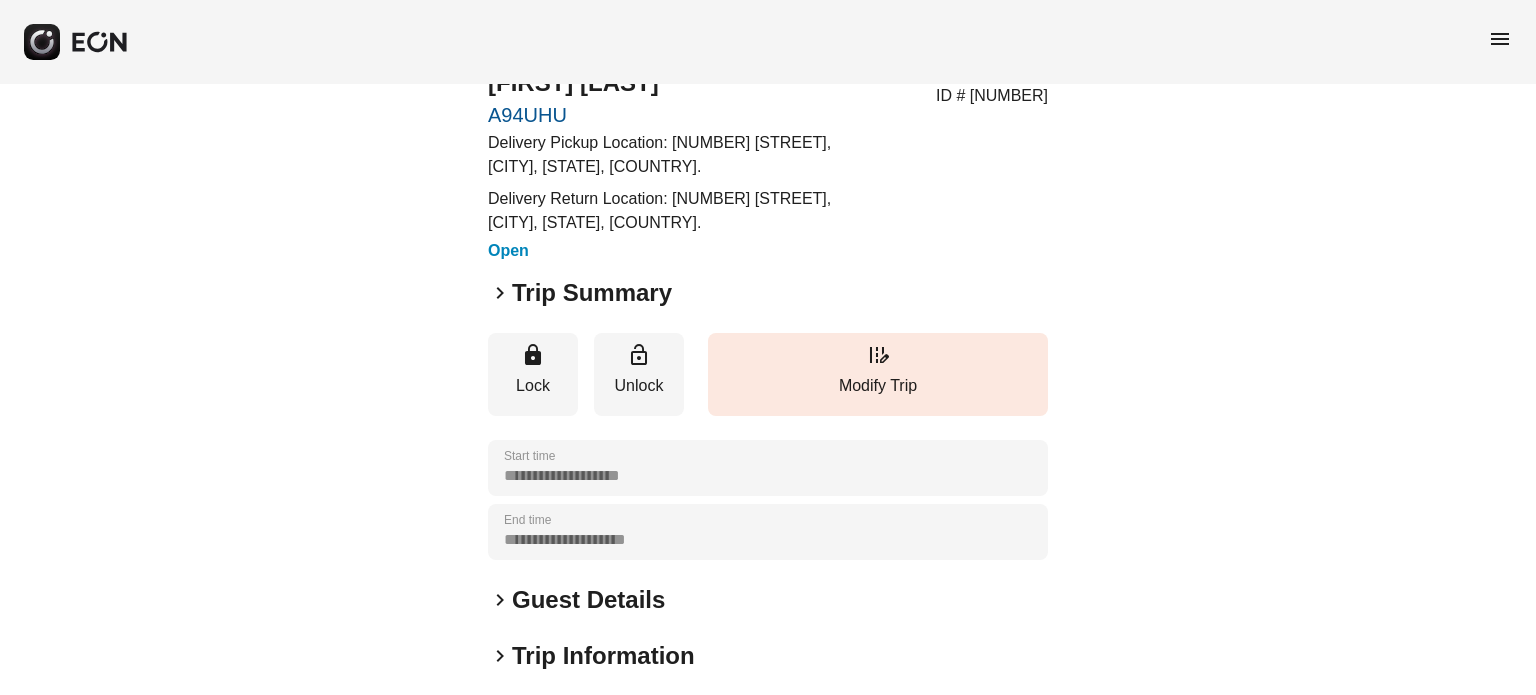 drag, startPoint x: 512, startPoint y: 307, endPoint x: 508, endPoint y: 294, distance: 13.601471 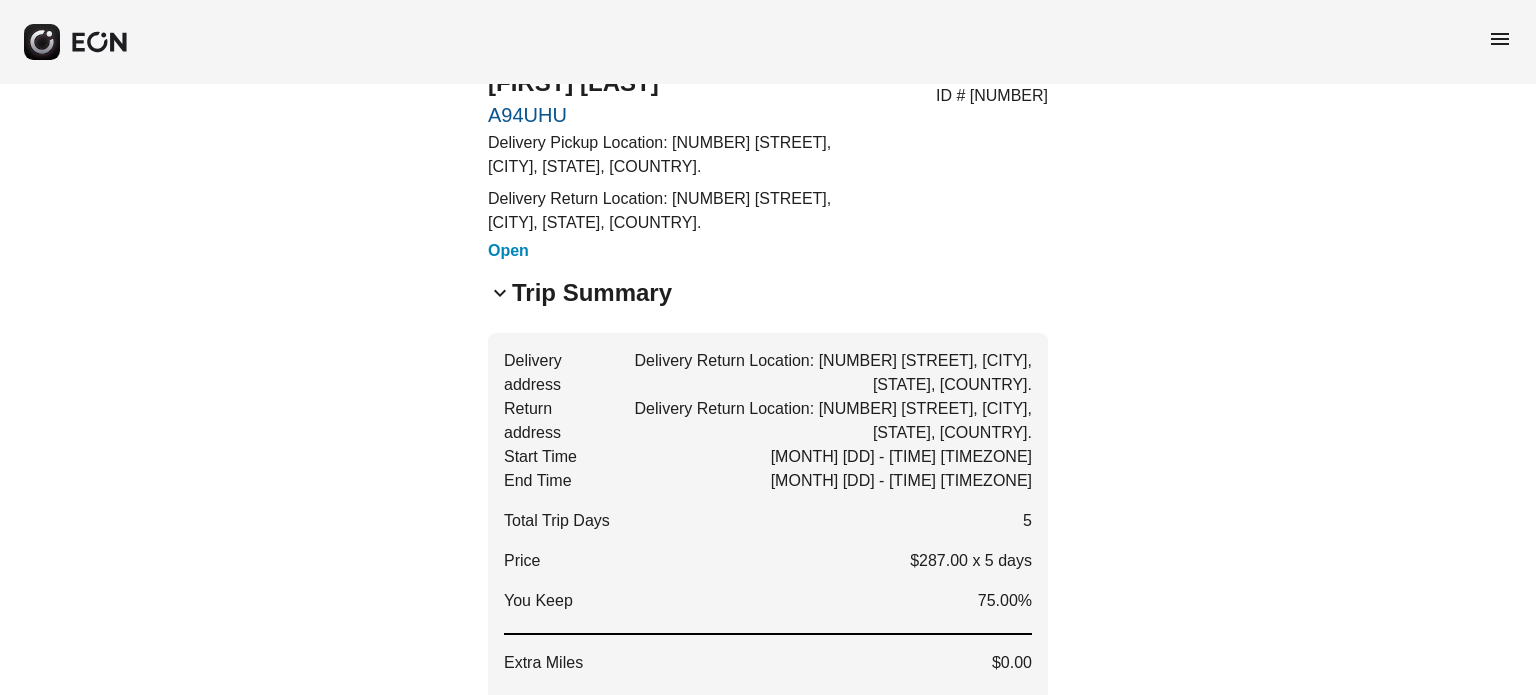 click on "keyboard_arrow_down" at bounding box center [500, 293] 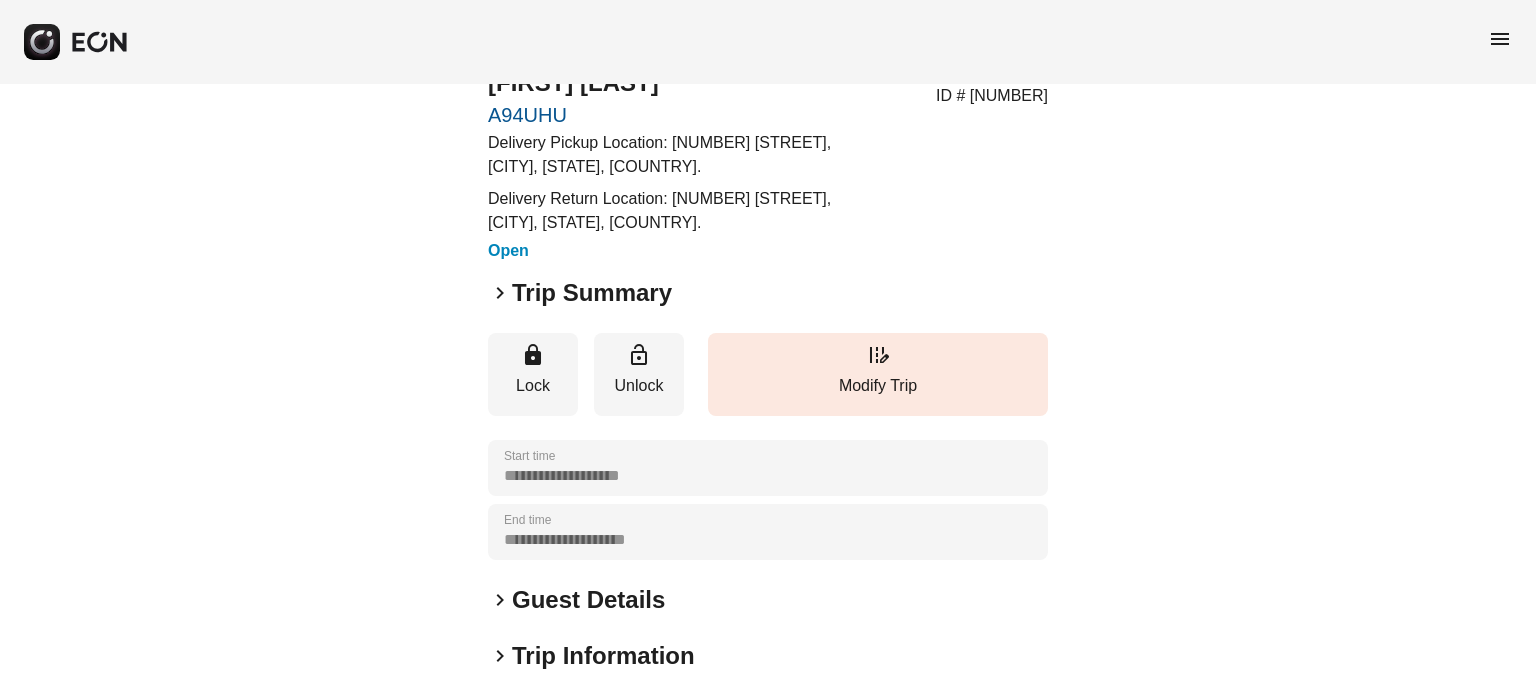 click on "keyboard_arrow_right" at bounding box center [500, 293] 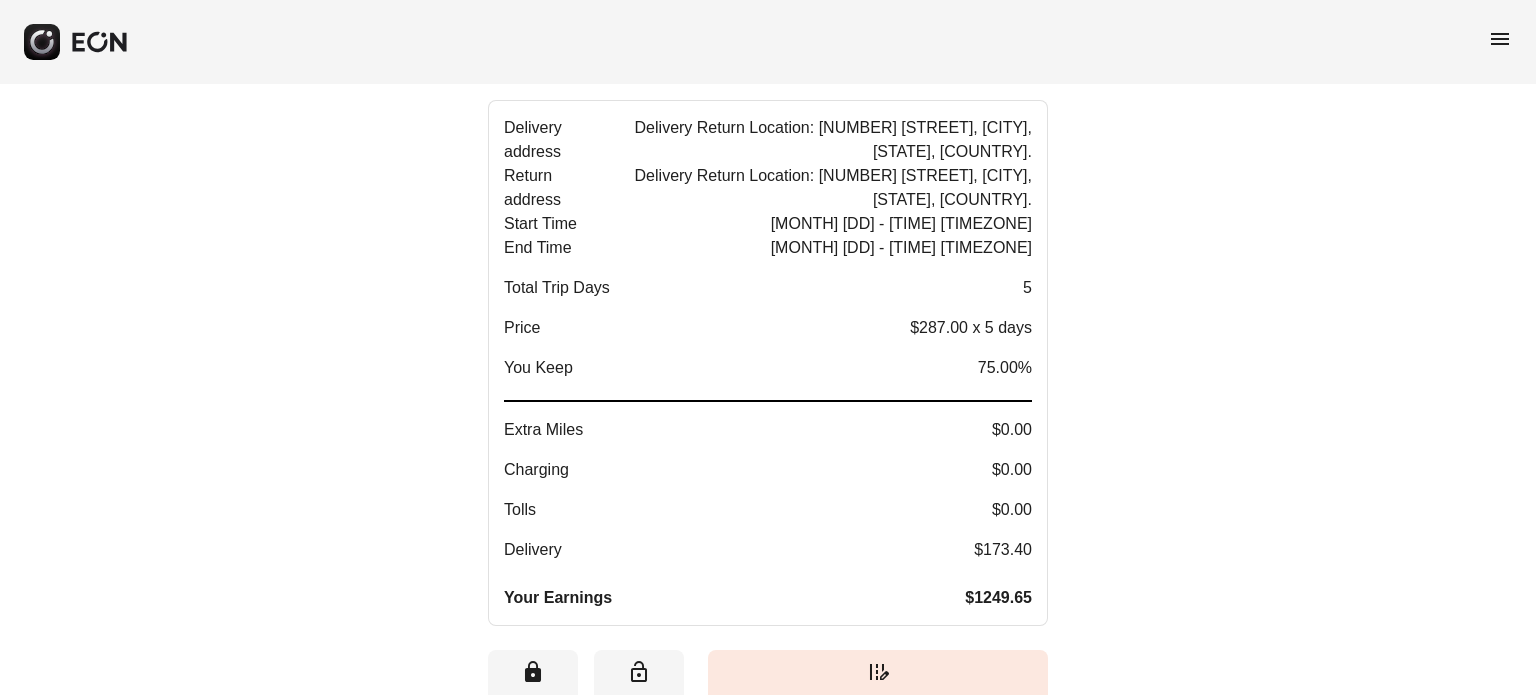 scroll, scrollTop: 281, scrollLeft: 0, axis: vertical 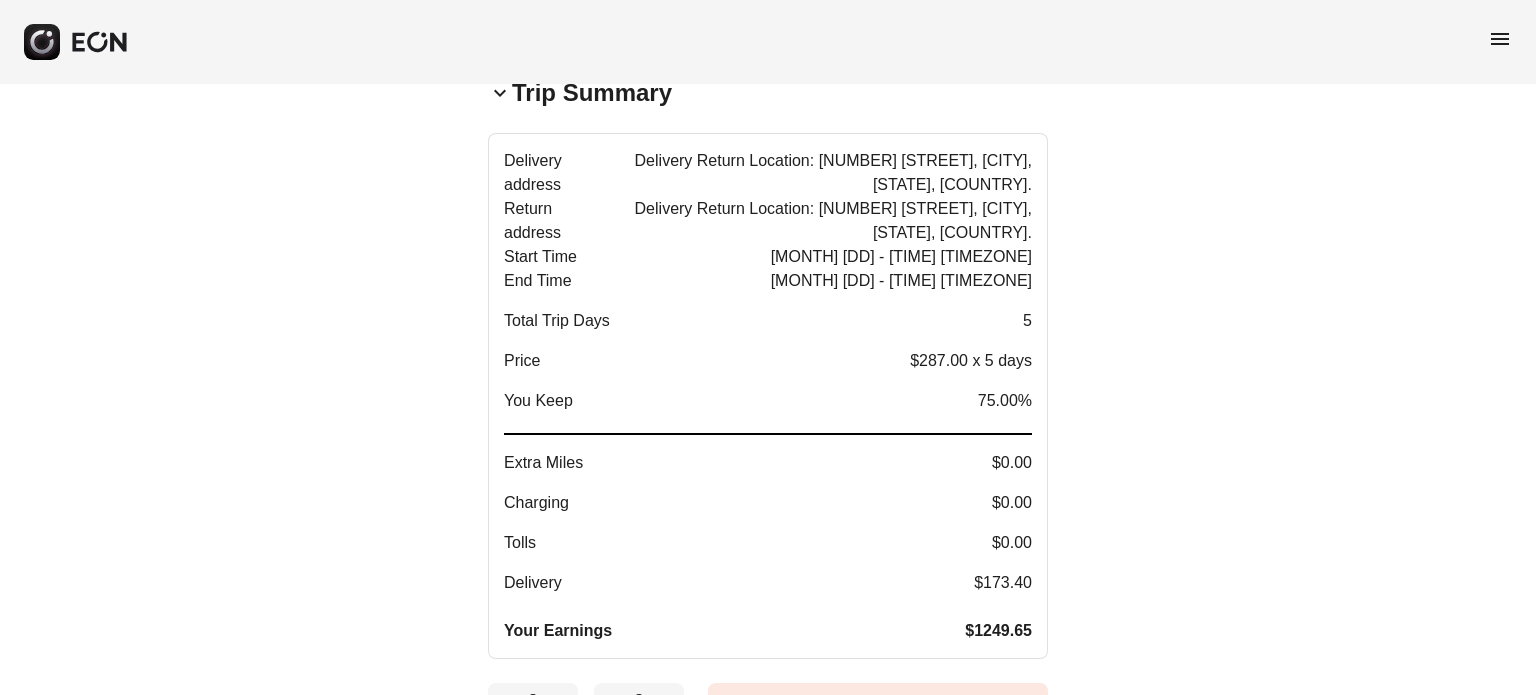 drag, startPoint x: 684, startPoint y: 143, endPoint x: 656, endPoint y: 168, distance: 37.536648 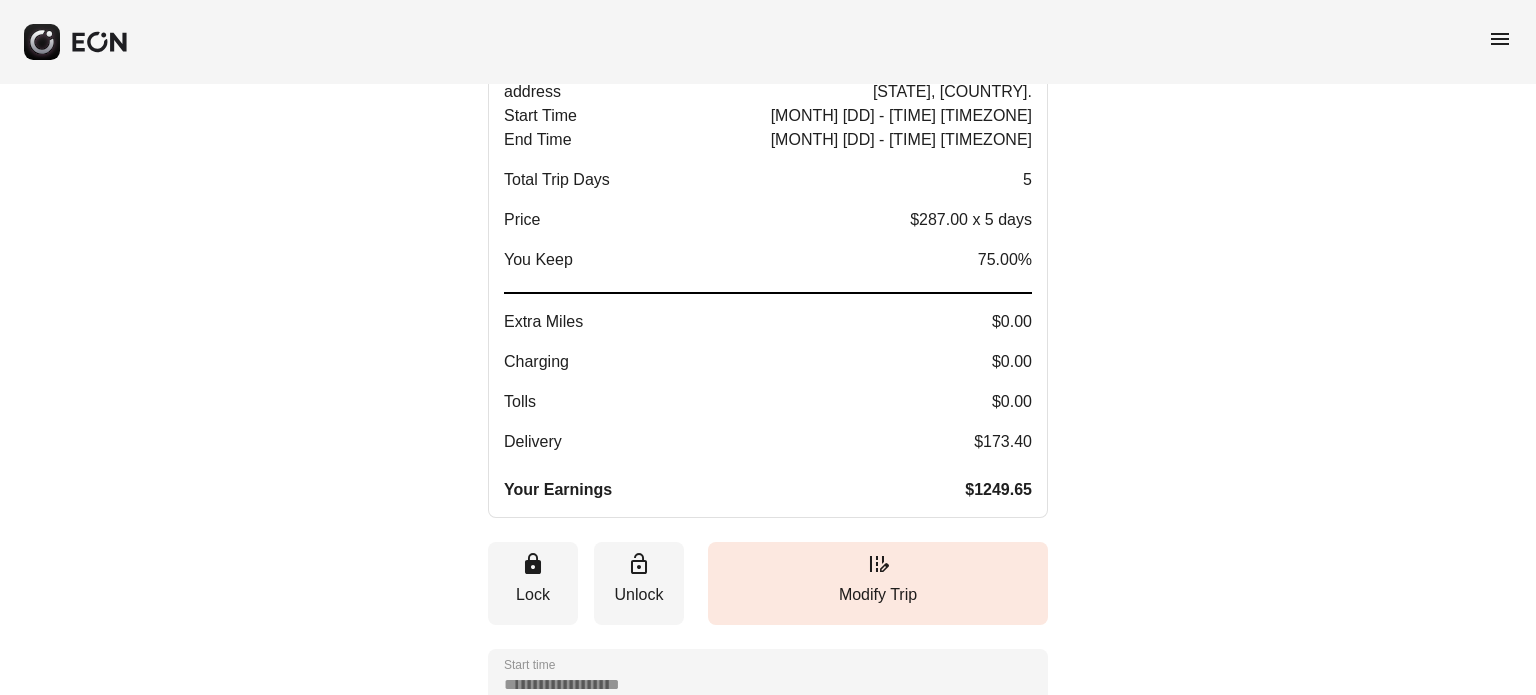 scroll, scrollTop: 481, scrollLeft: 0, axis: vertical 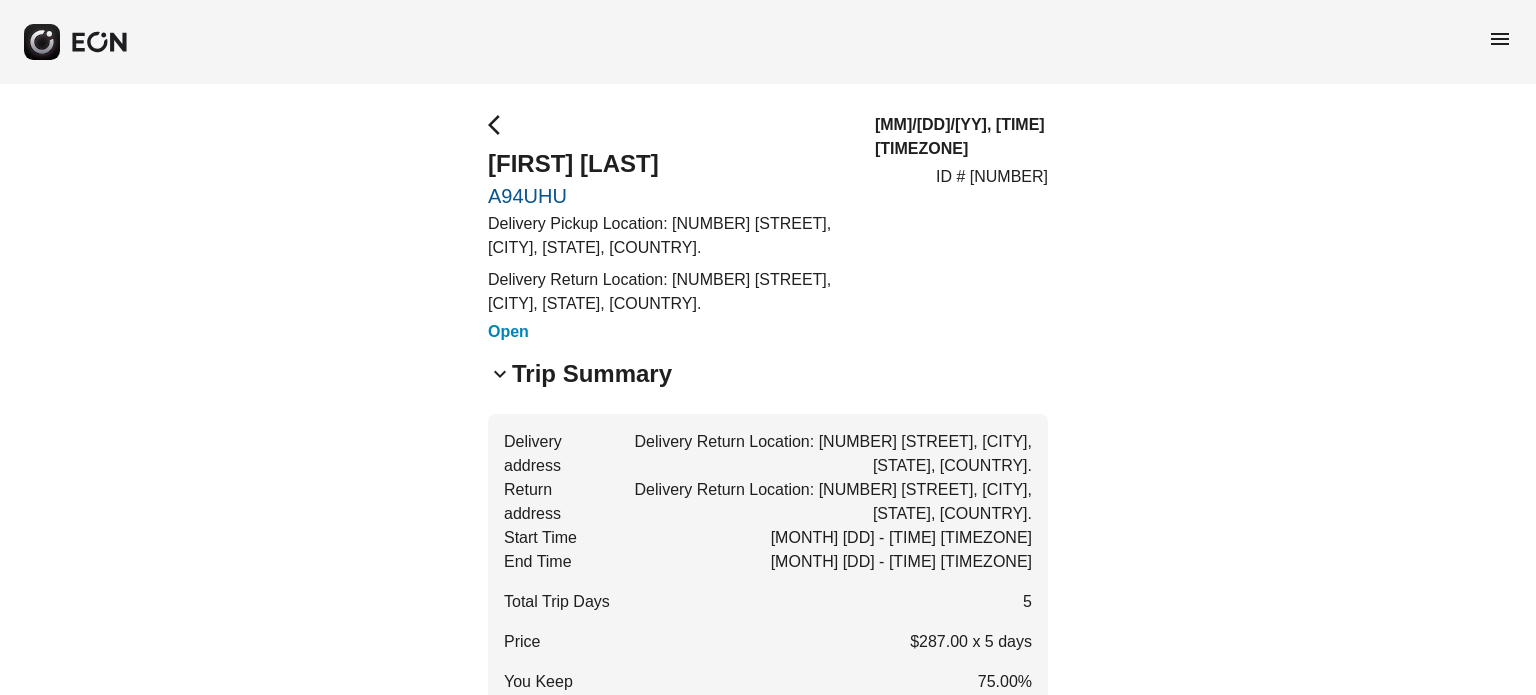 type 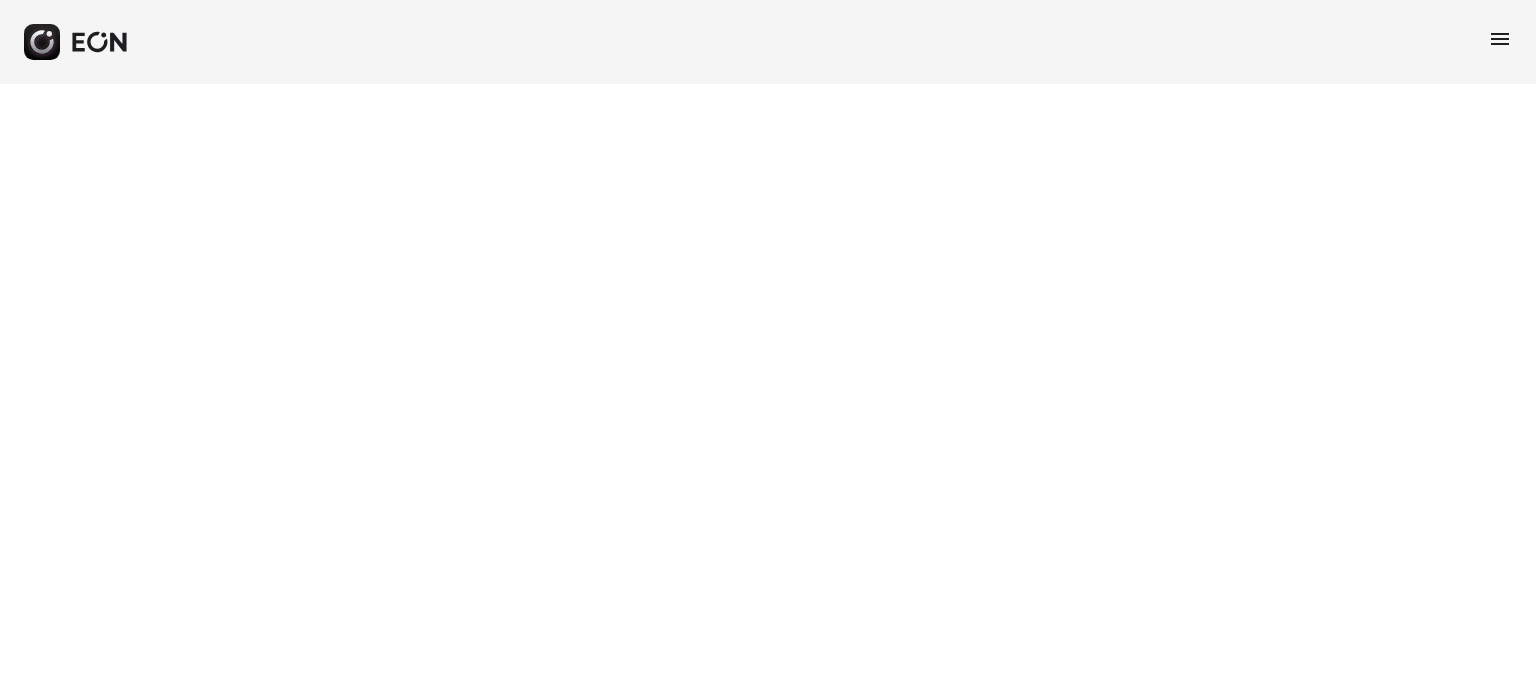 scroll, scrollTop: 0, scrollLeft: 0, axis: both 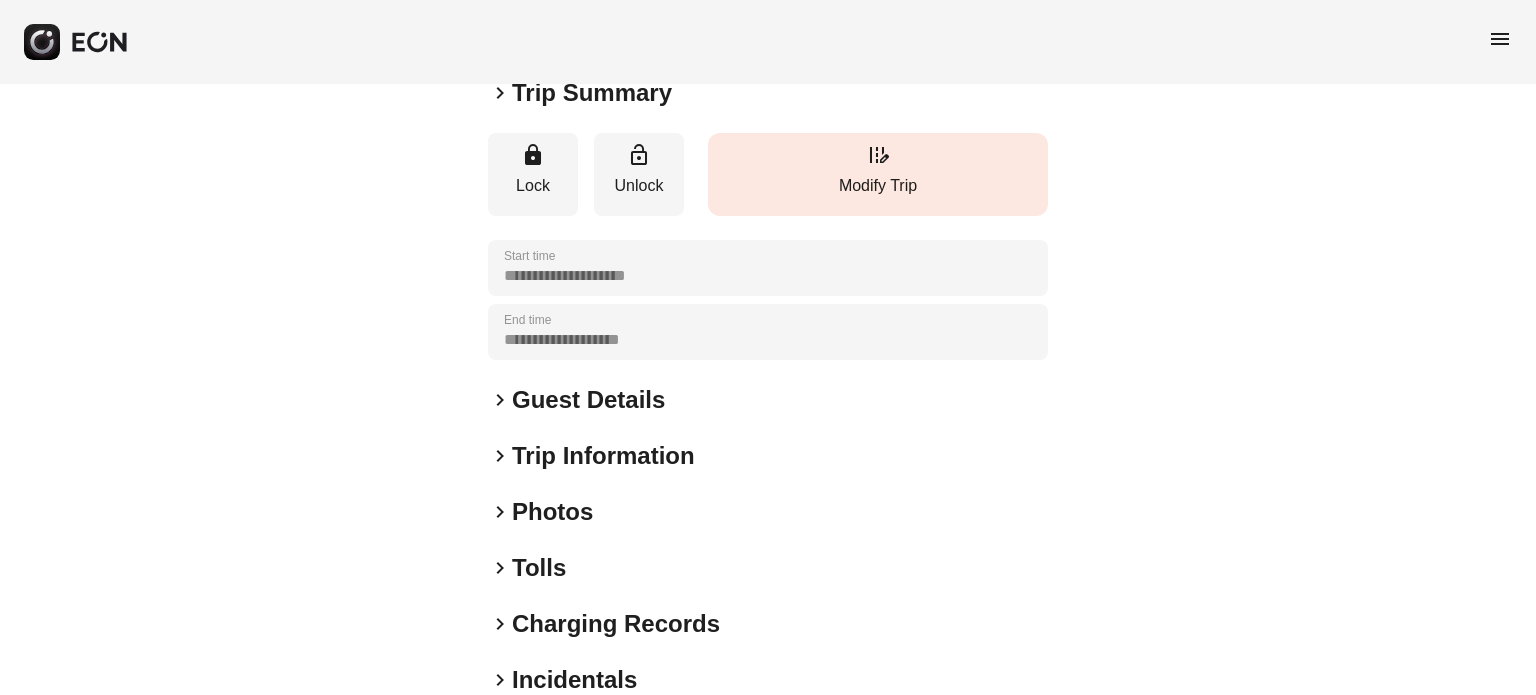 click on "Modify Trip" at bounding box center [878, 186] 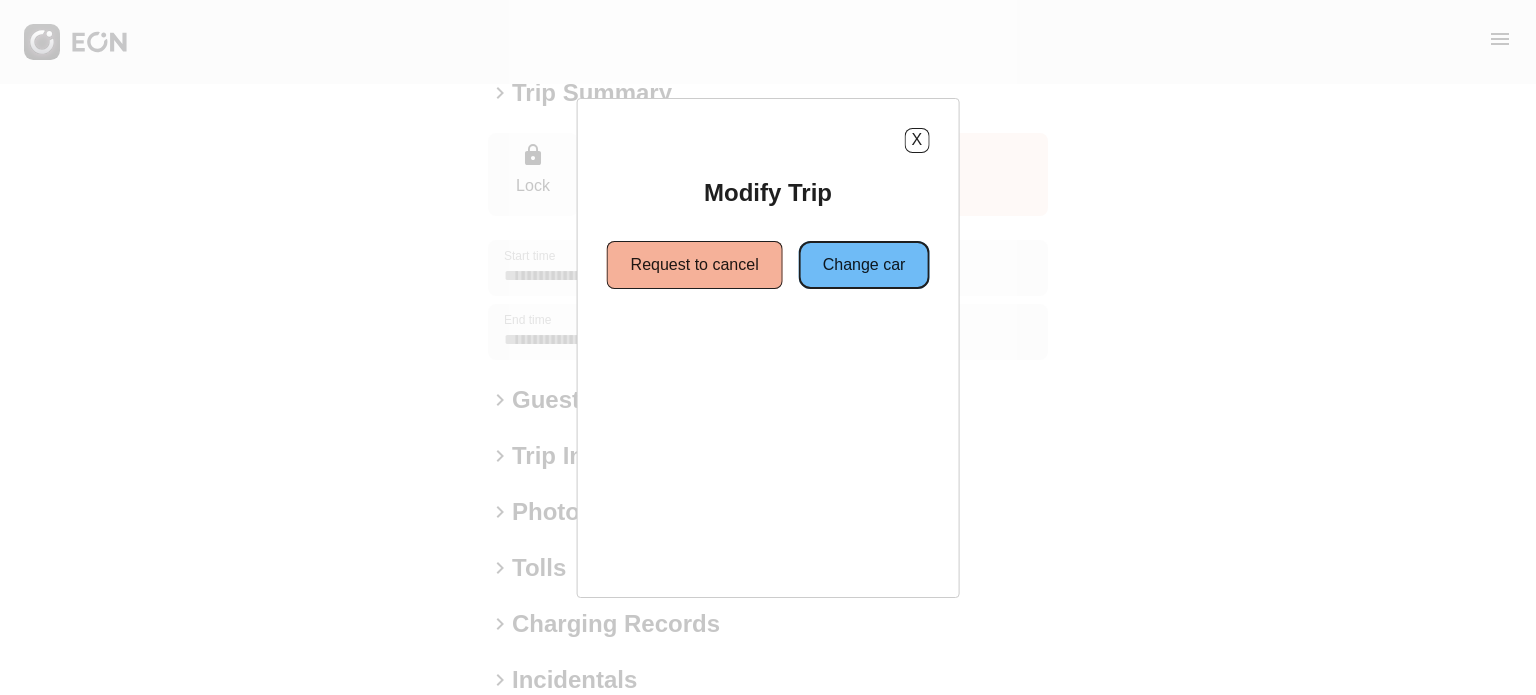 click on "Change car" at bounding box center [864, 265] 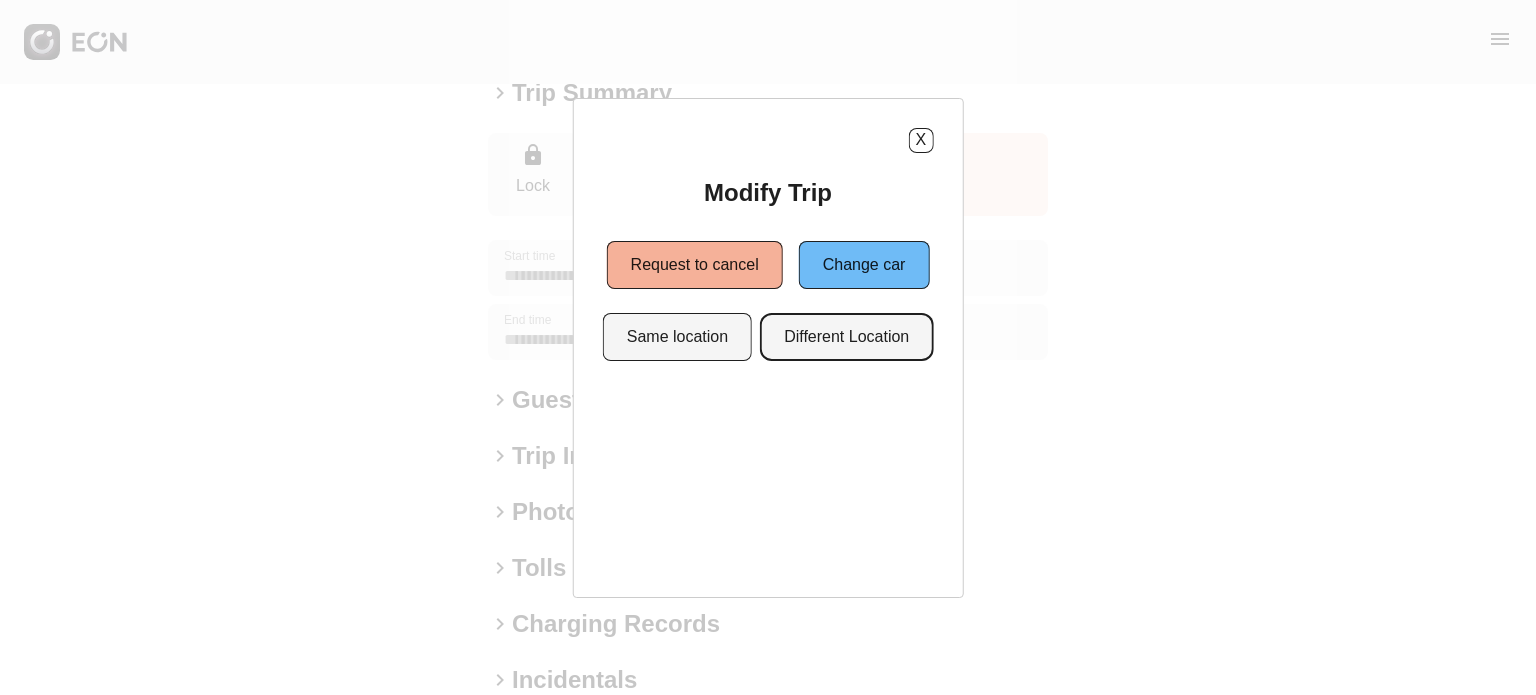 click on "Different Location" at bounding box center (846, 337) 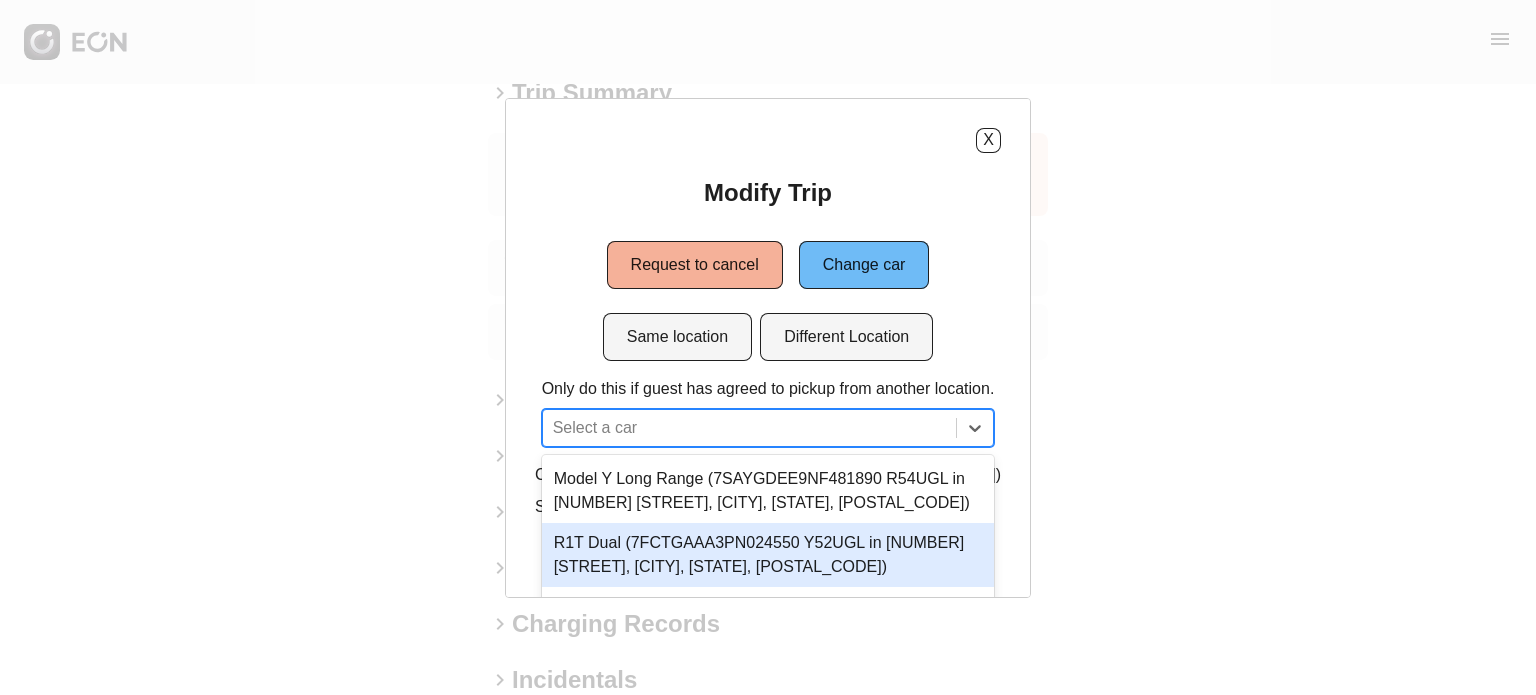 click on "12 results available. Use Up and Down to choose options, press Enter to select the currently focused option, press Escape to exit the menu, press Tab to select the option and exit the menu. Select a car
Model Y Long Range
(7SAYGDEE9NF481890 R54UGL in 610 Exterior Street, The Bronx, New York City, NY, 10451)
R1T Dual
(7FCTGAAA3PN024550 Y52UGL in 610 Exterior Street, The Bronx, New York City, NY, 10451)
R1S Dual
(7PDSGBBA1PN028367 F85UKG in 1960 E Grand Ave, Los Angeles, CA, 90245)
R1S Dual
(7PDSGBBA3PN029388 Y50UGL in 1960 E Grand Ave, Los Angeles, CA, 90245)" at bounding box center (768, 428) 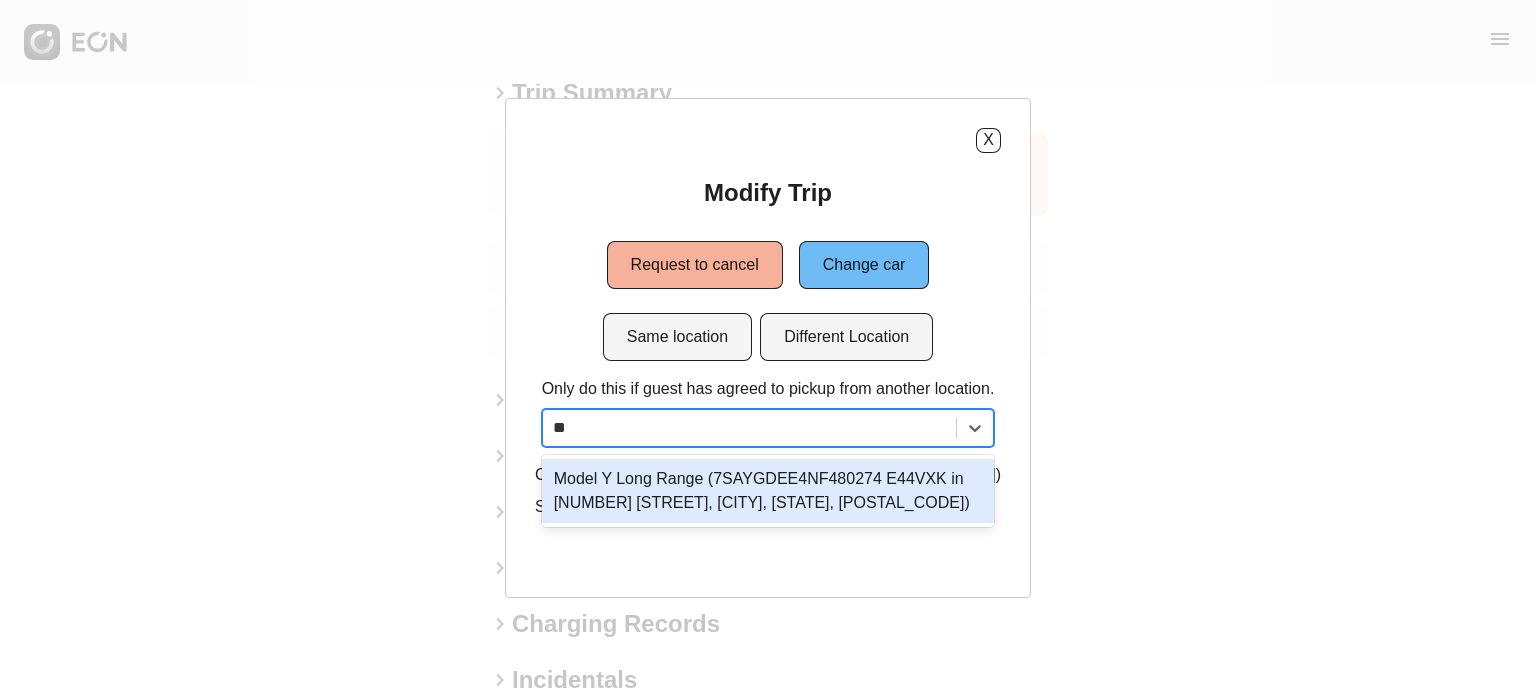 scroll, scrollTop: 0, scrollLeft: 0, axis: both 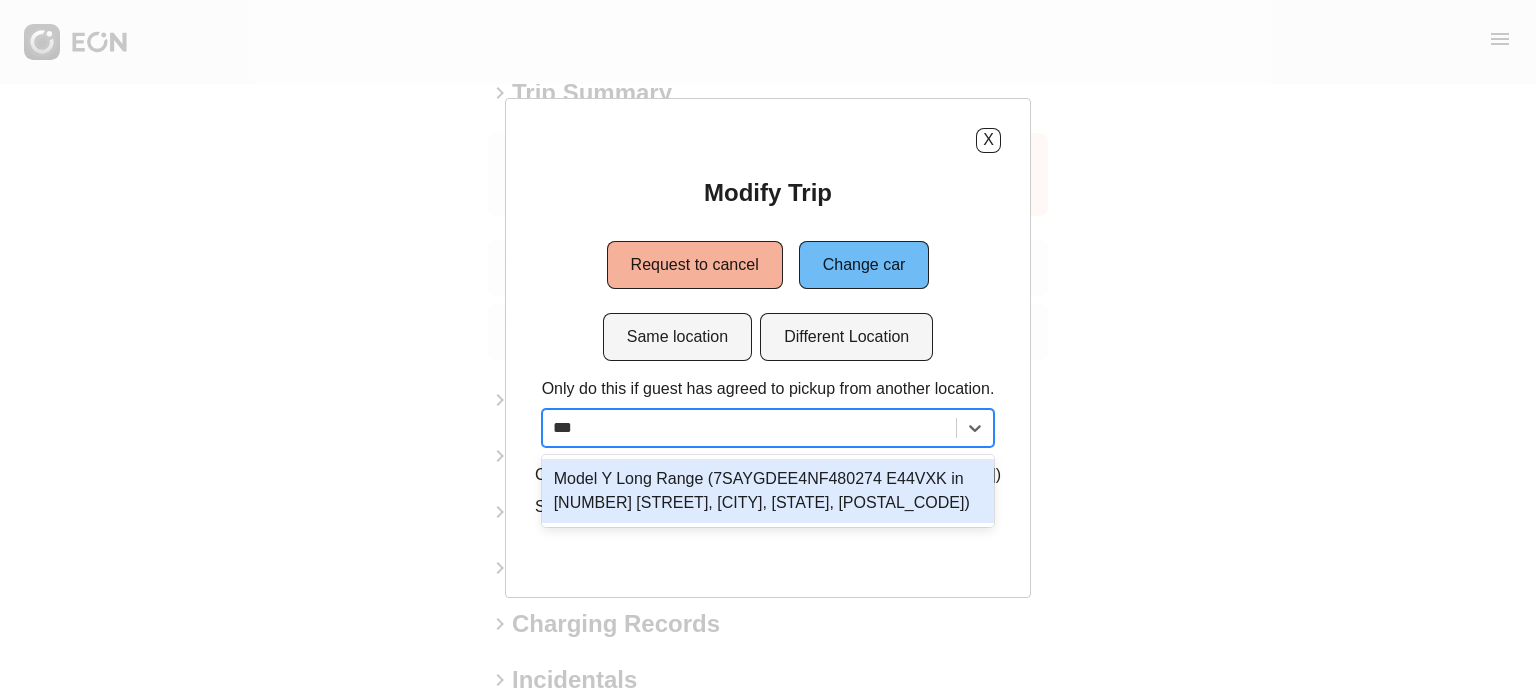 click on "Model Y Long Range
(7SAYGDEE4NF480274 E44VXK in 610 Exterior Street, The Bronx, New York City, NY, 10451)" at bounding box center [768, 491] 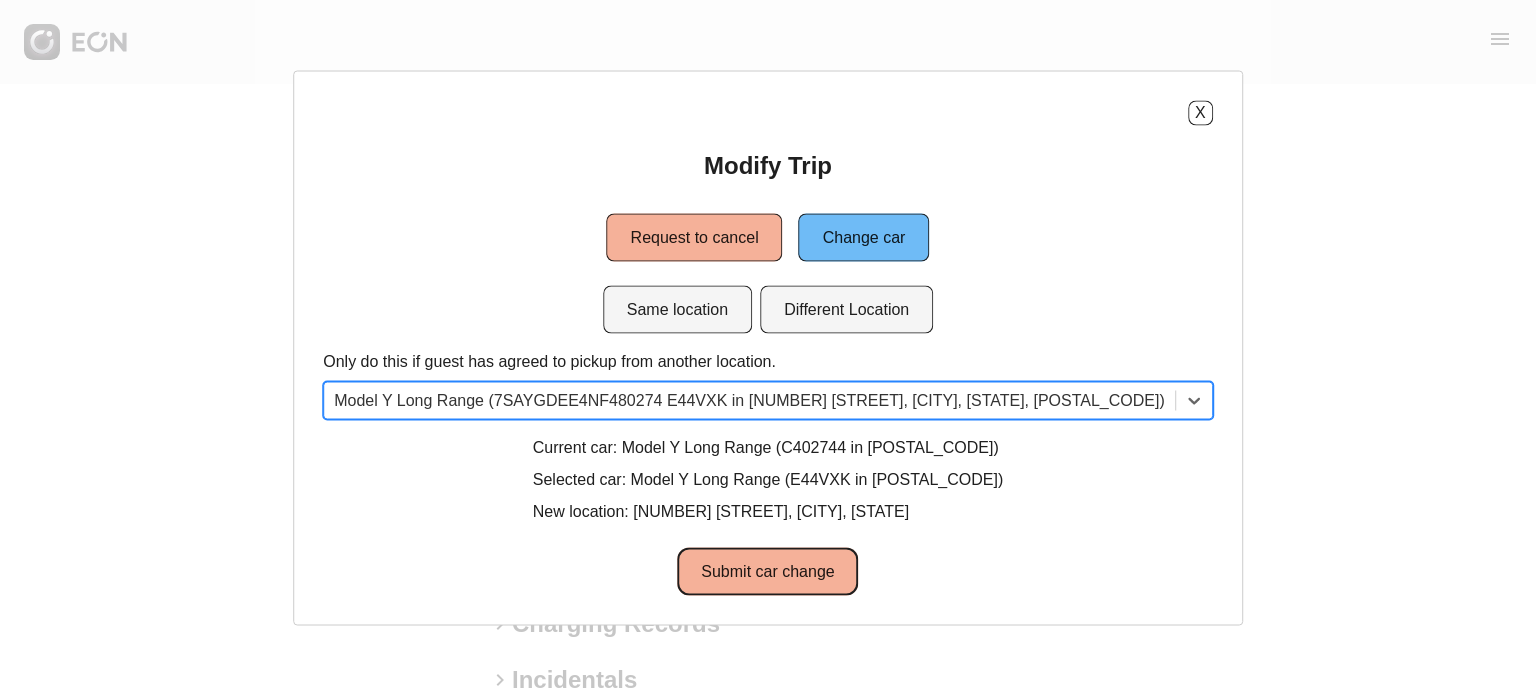 click on "Submit car change" at bounding box center (767, 571) 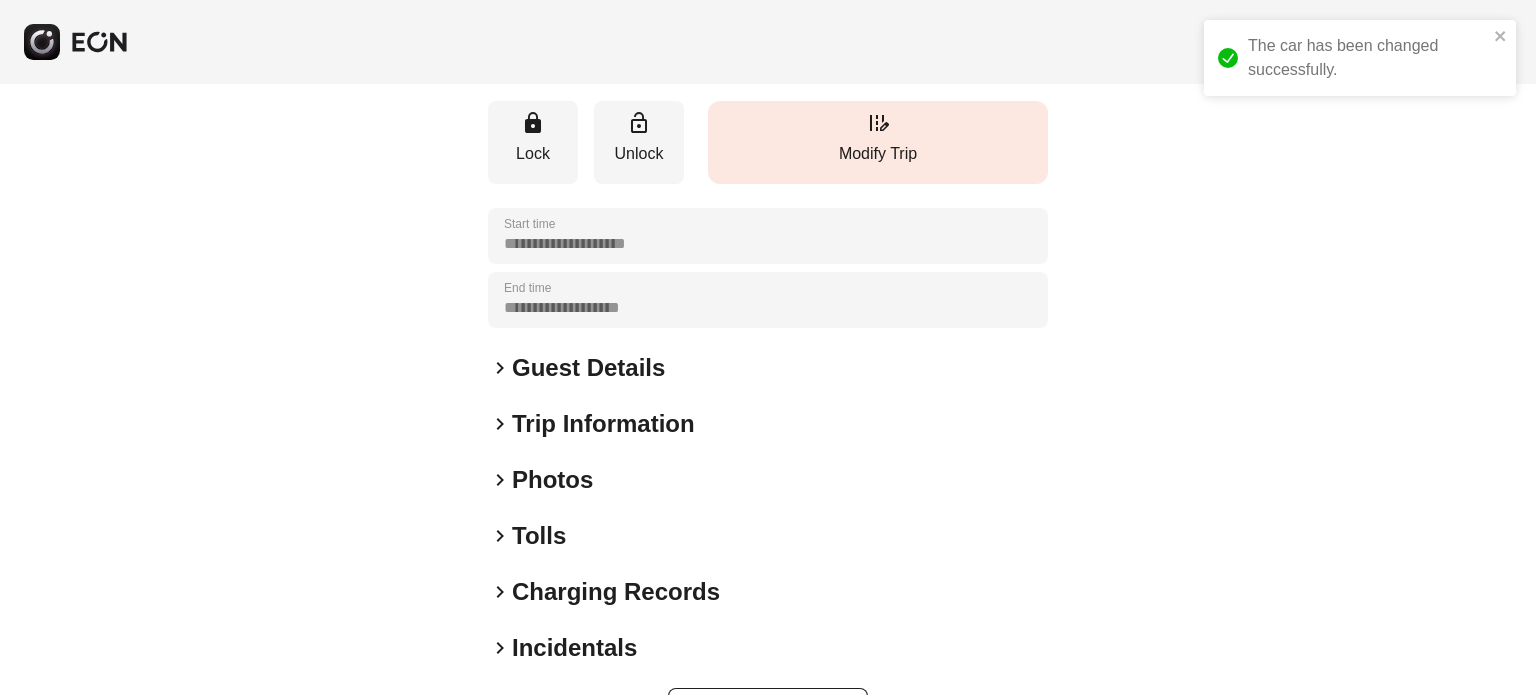 scroll, scrollTop: 249, scrollLeft: 0, axis: vertical 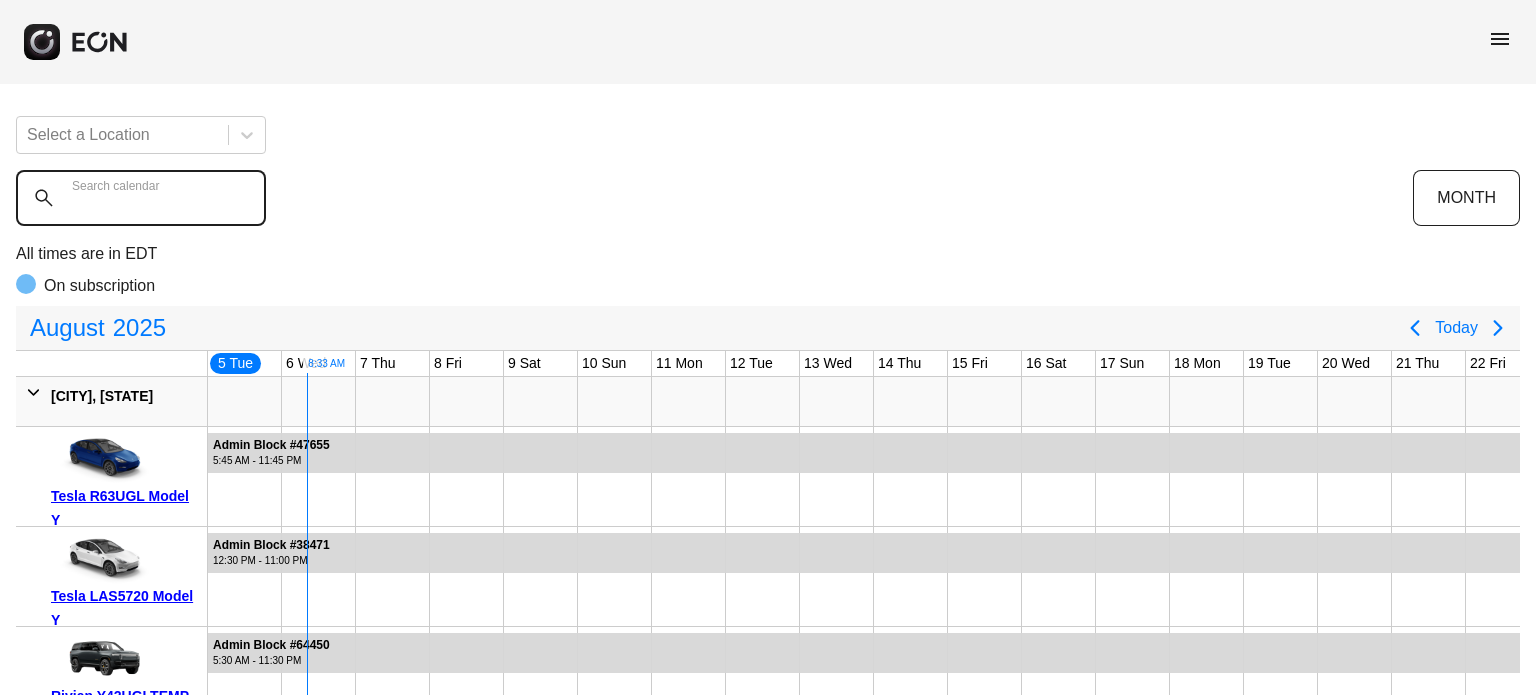 click on "Search calendar" at bounding box center [141, 198] 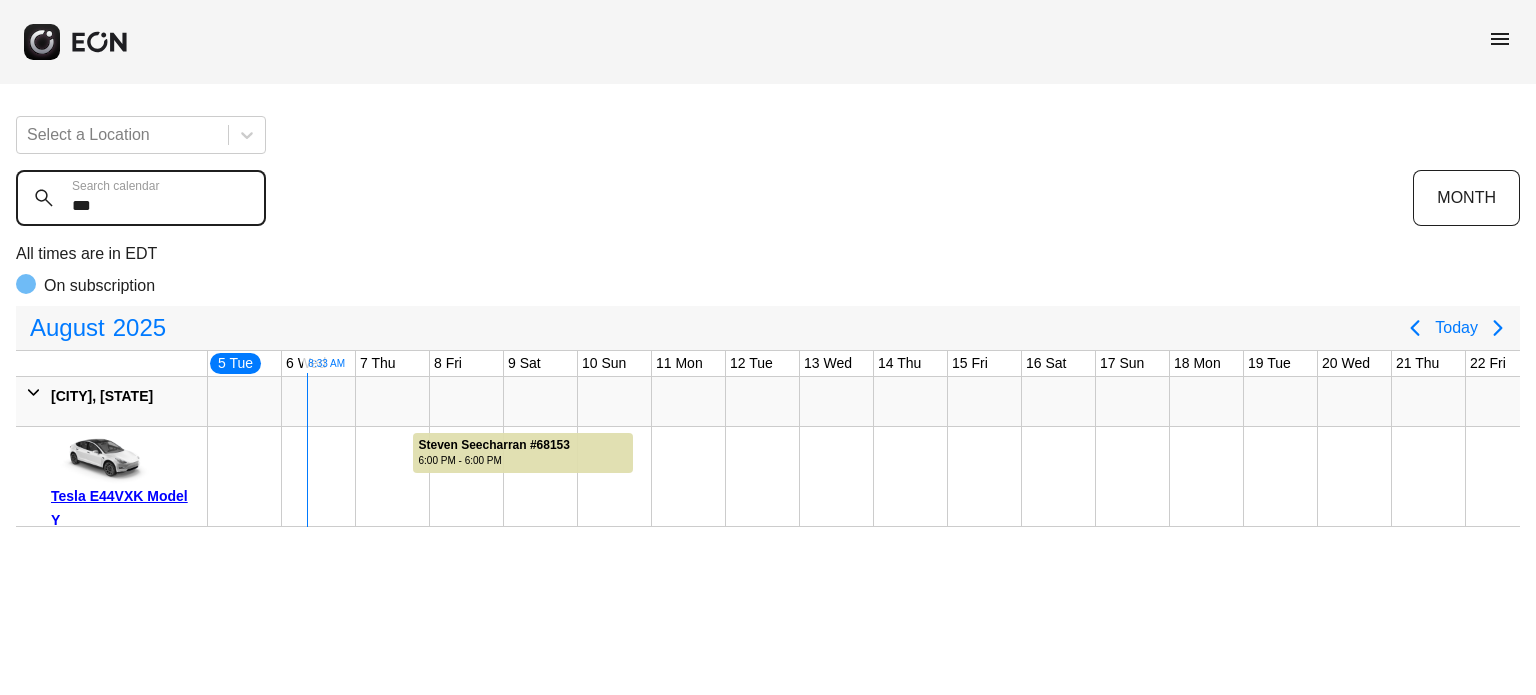 type on "***" 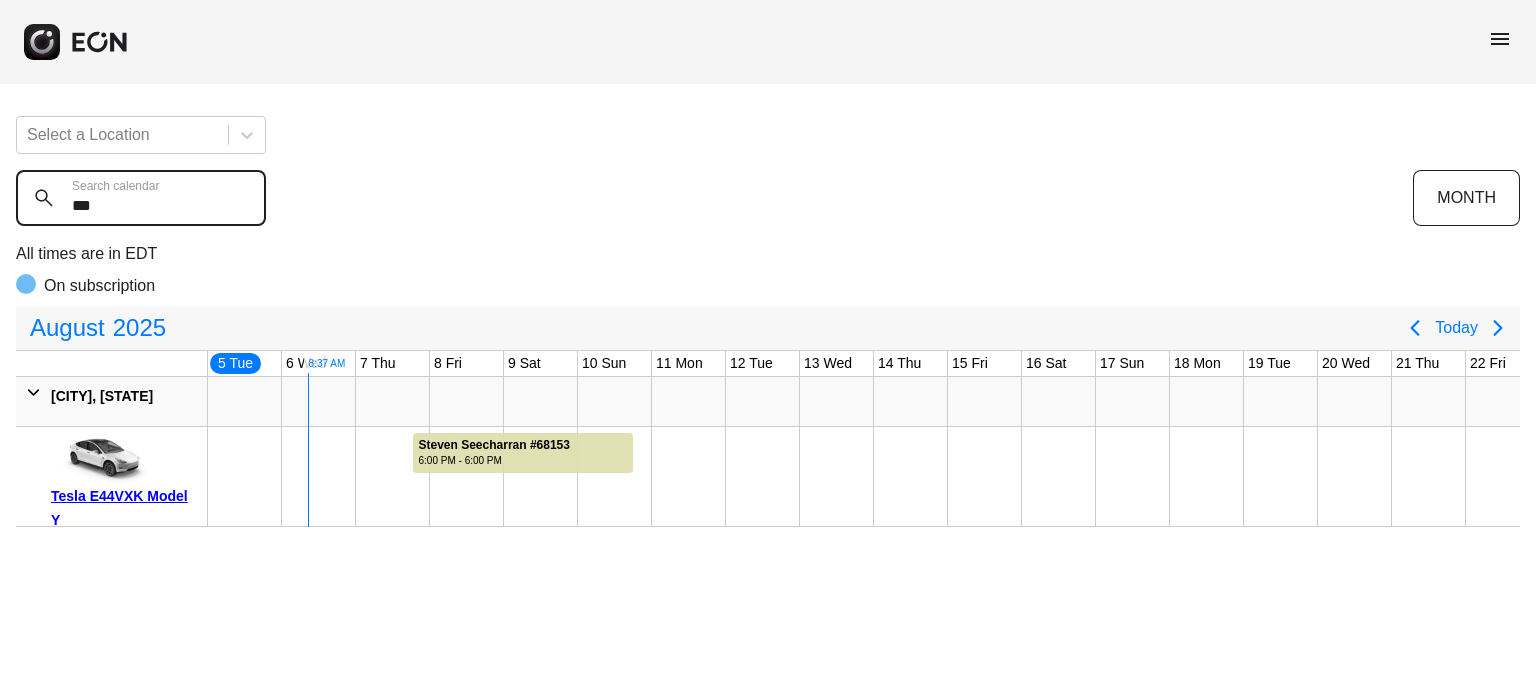 click on "***" at bounding box center (141, 198) 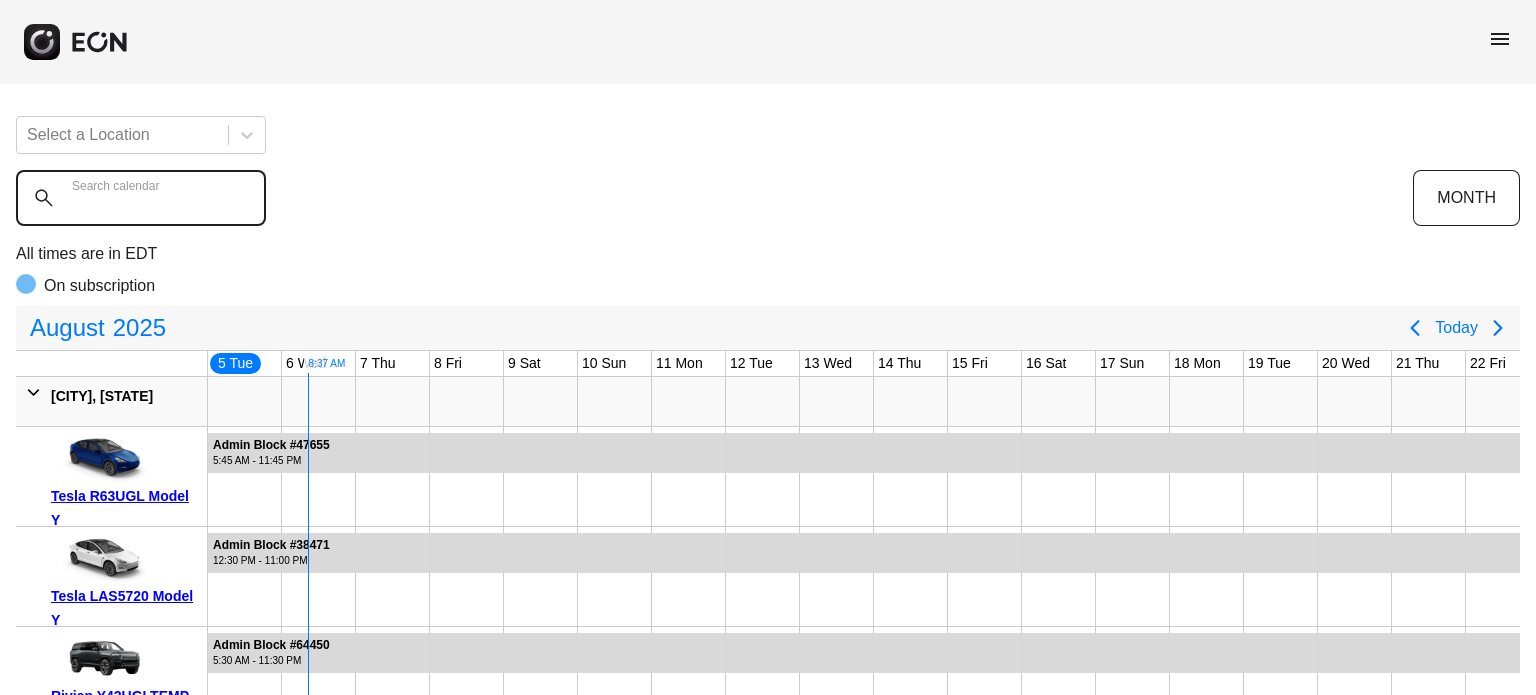 type 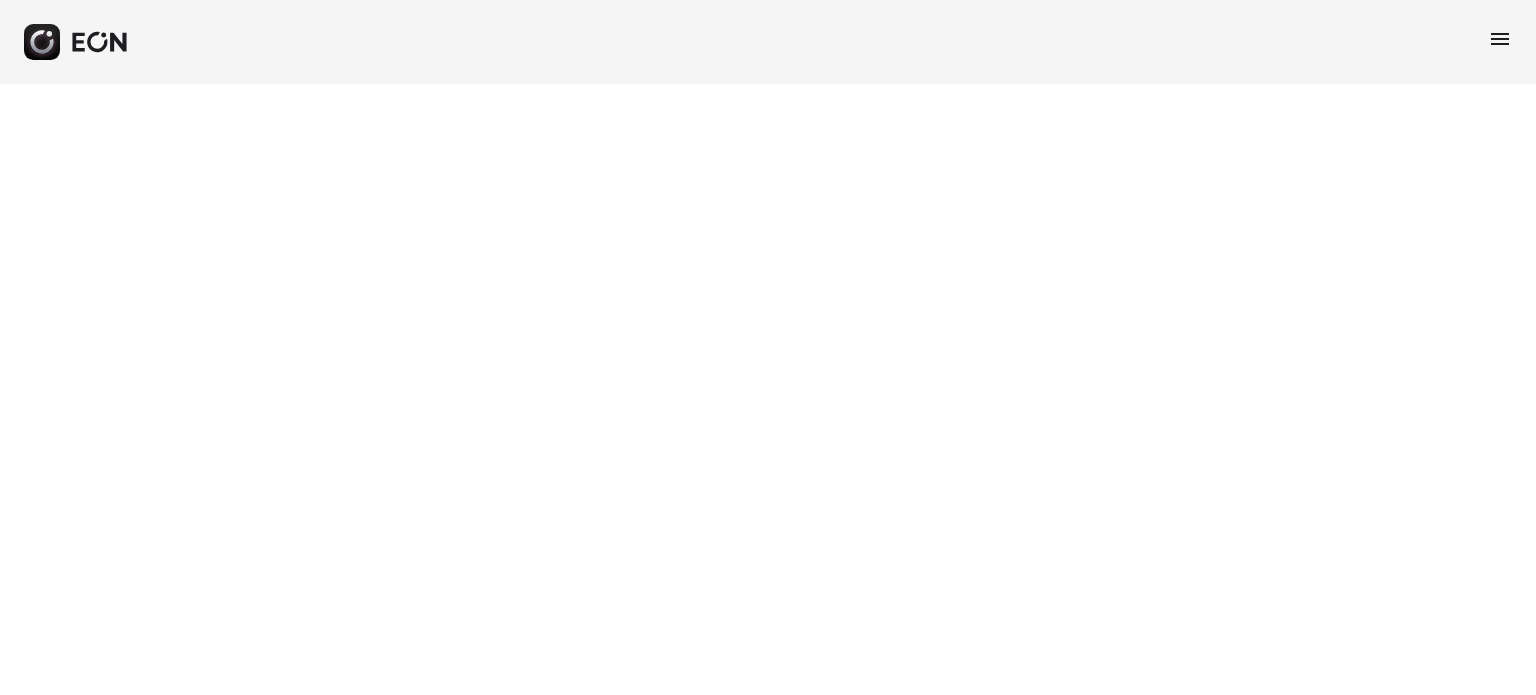 scroll, scrollTop: 0, scrollLeft: 0, axis: both 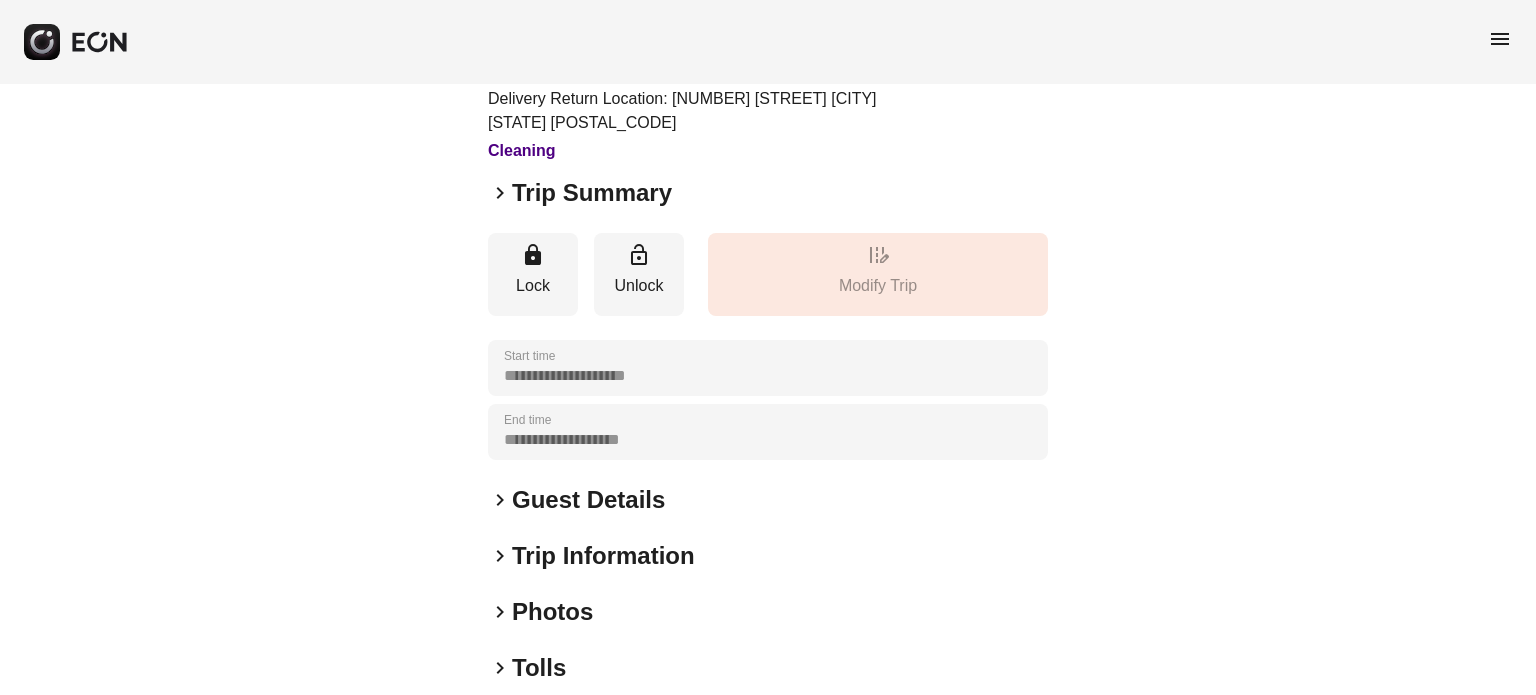 click on "keyboard_arrow_right" at bounding box center [500, 193] 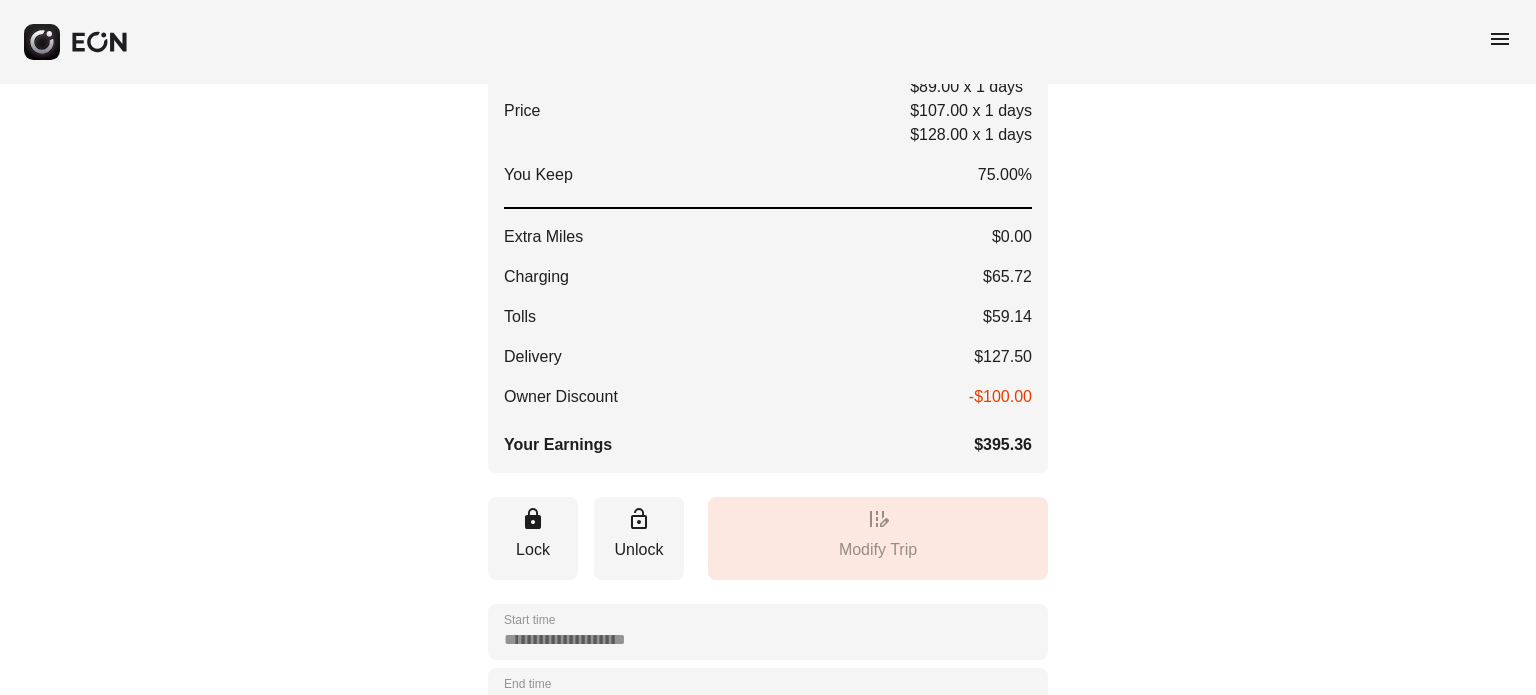 scroll, scrollTop: 400, scrollLeft: 0, axis: vertical 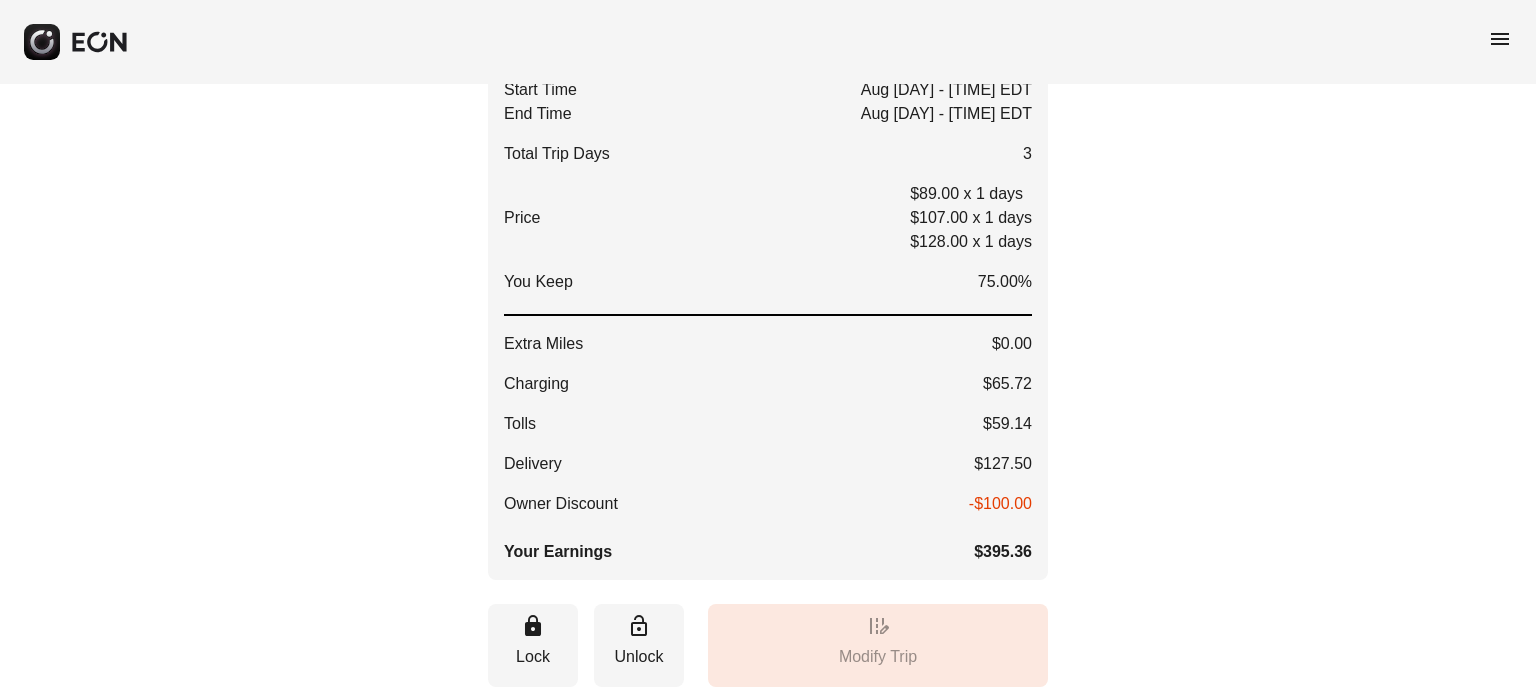 drag, startPoint x: 952, startPoint y: 471, endPoint x: 1086, endPoint y: 471, distance: 134 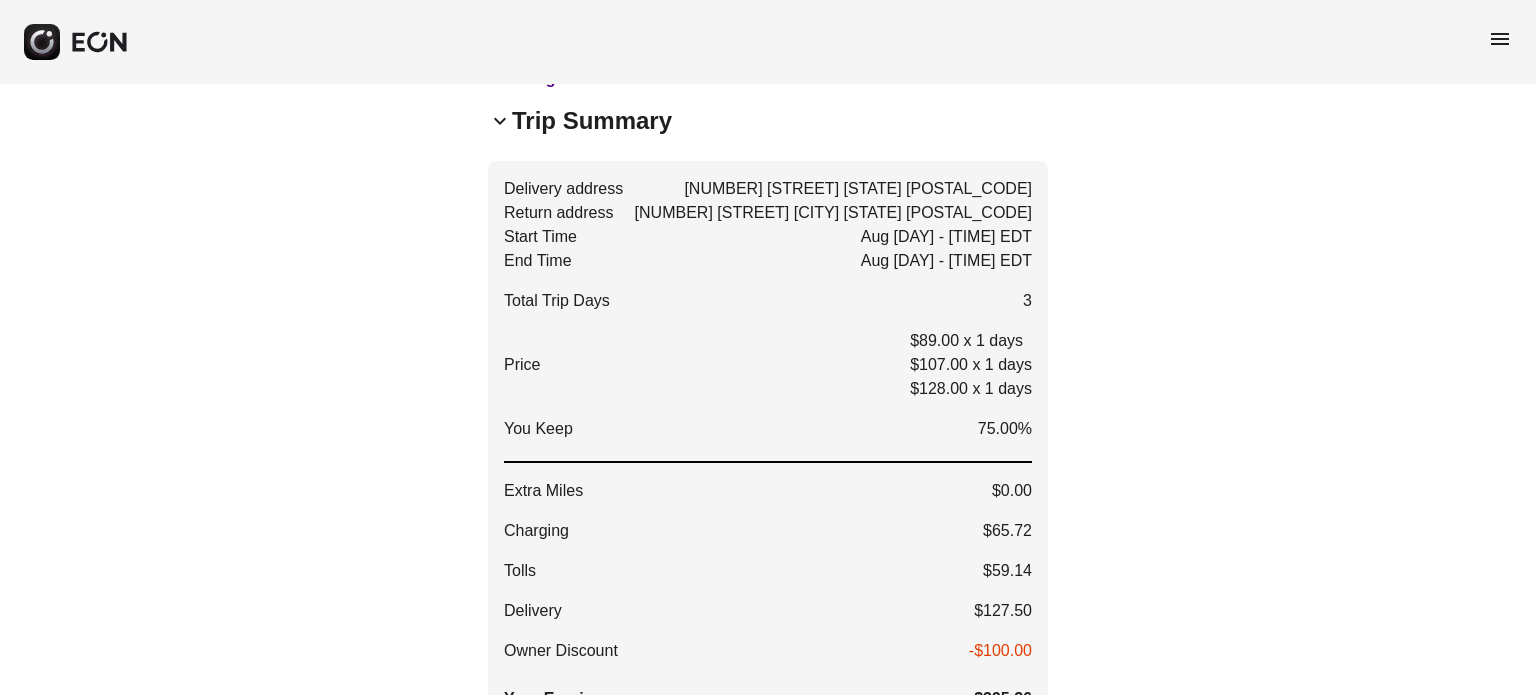 scroll, scrollTop: 300, scrollLeft: 0, axis: vertical 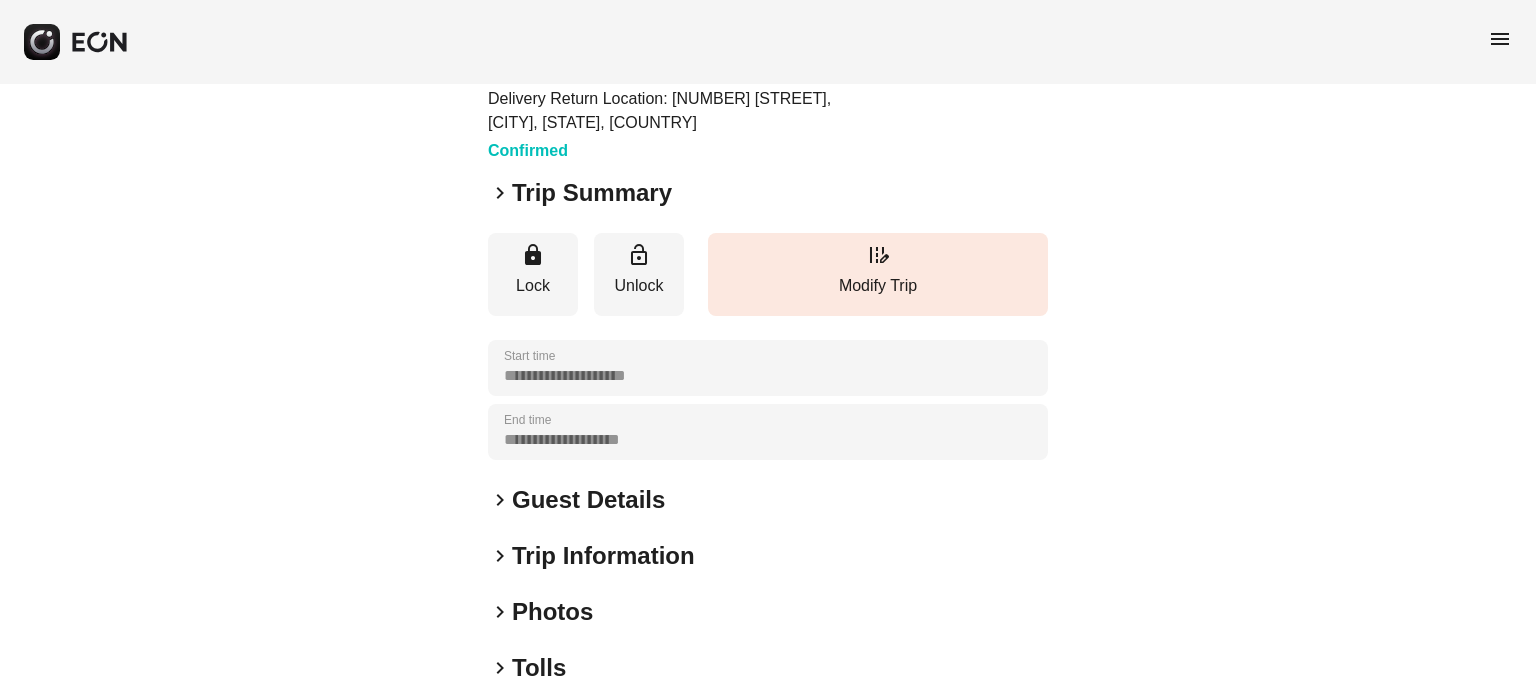click on "Guest Details" at bounding box center [588, 500] 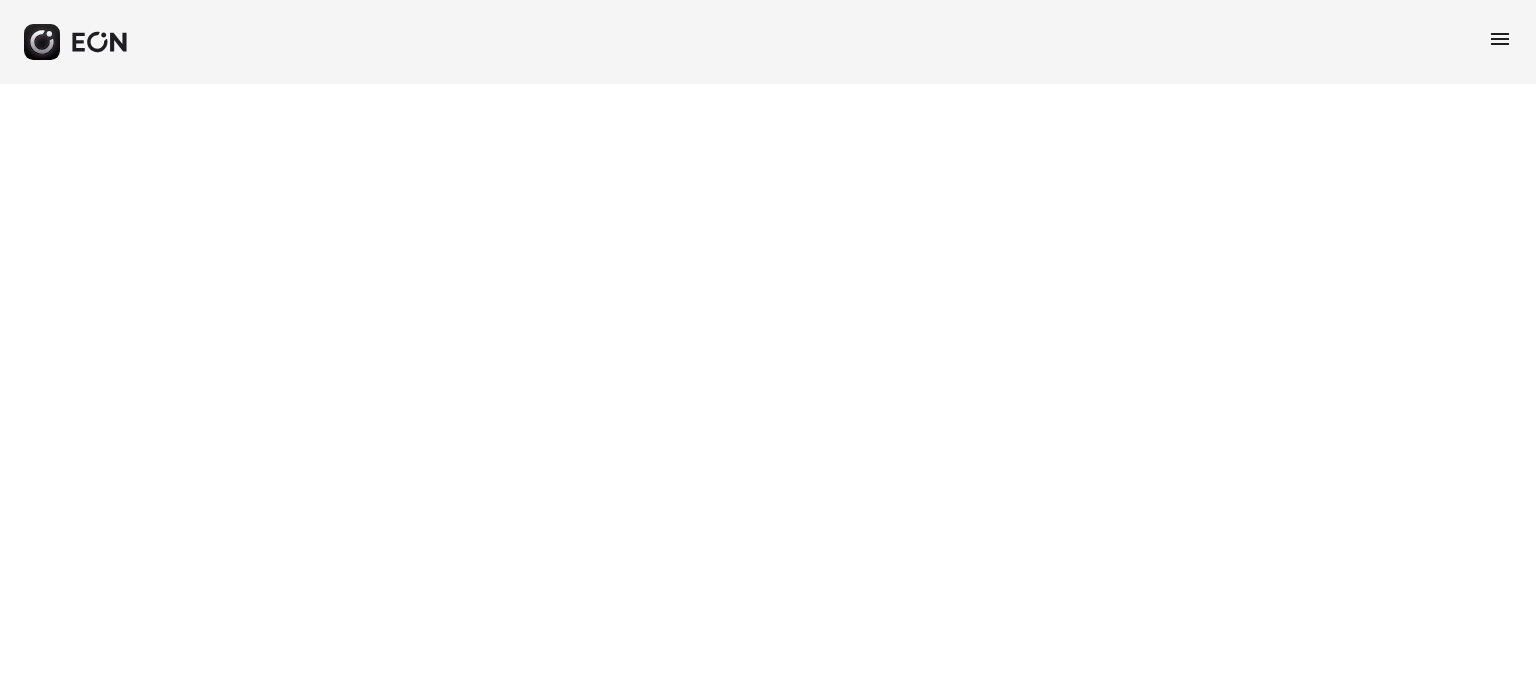 scroll, scrollTop: 0, scrollLeft: 0, axis: both 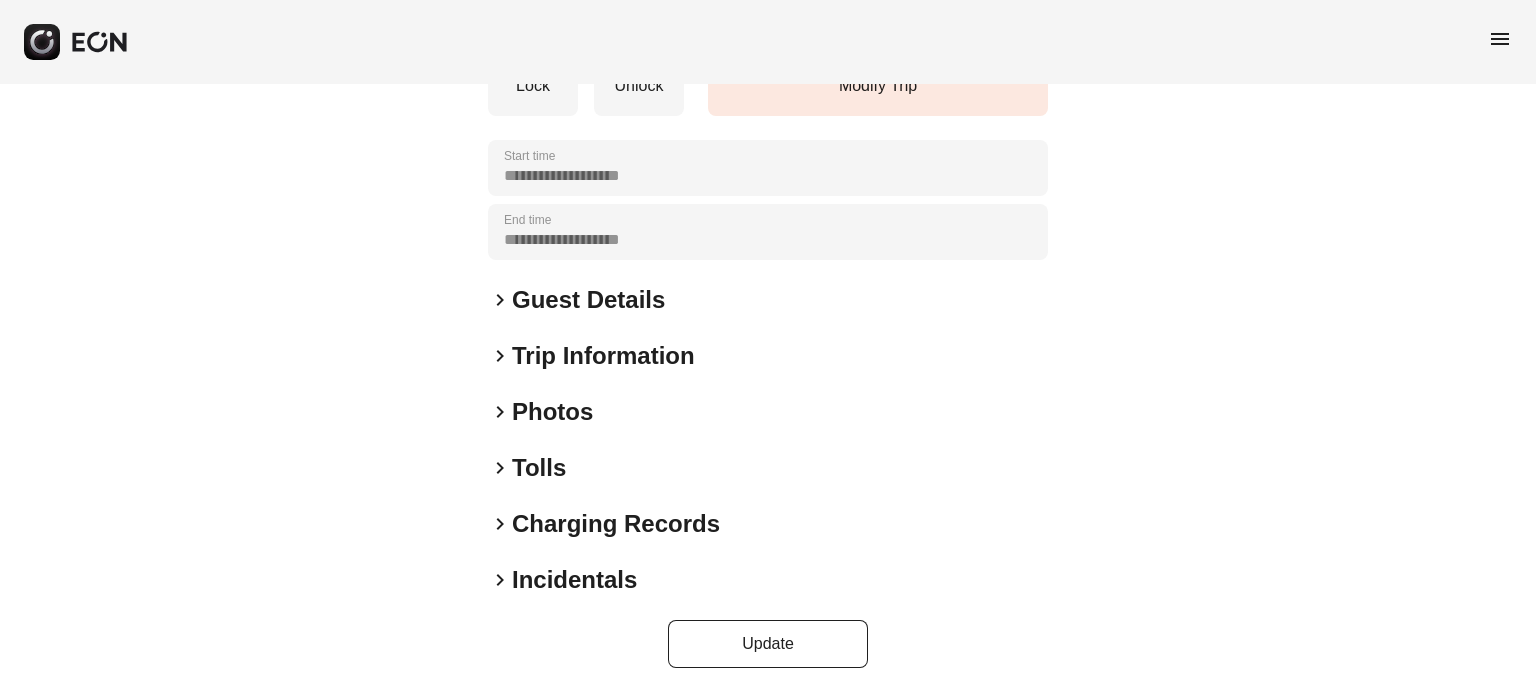 click on "Photos" at bounding box center (552, 412) 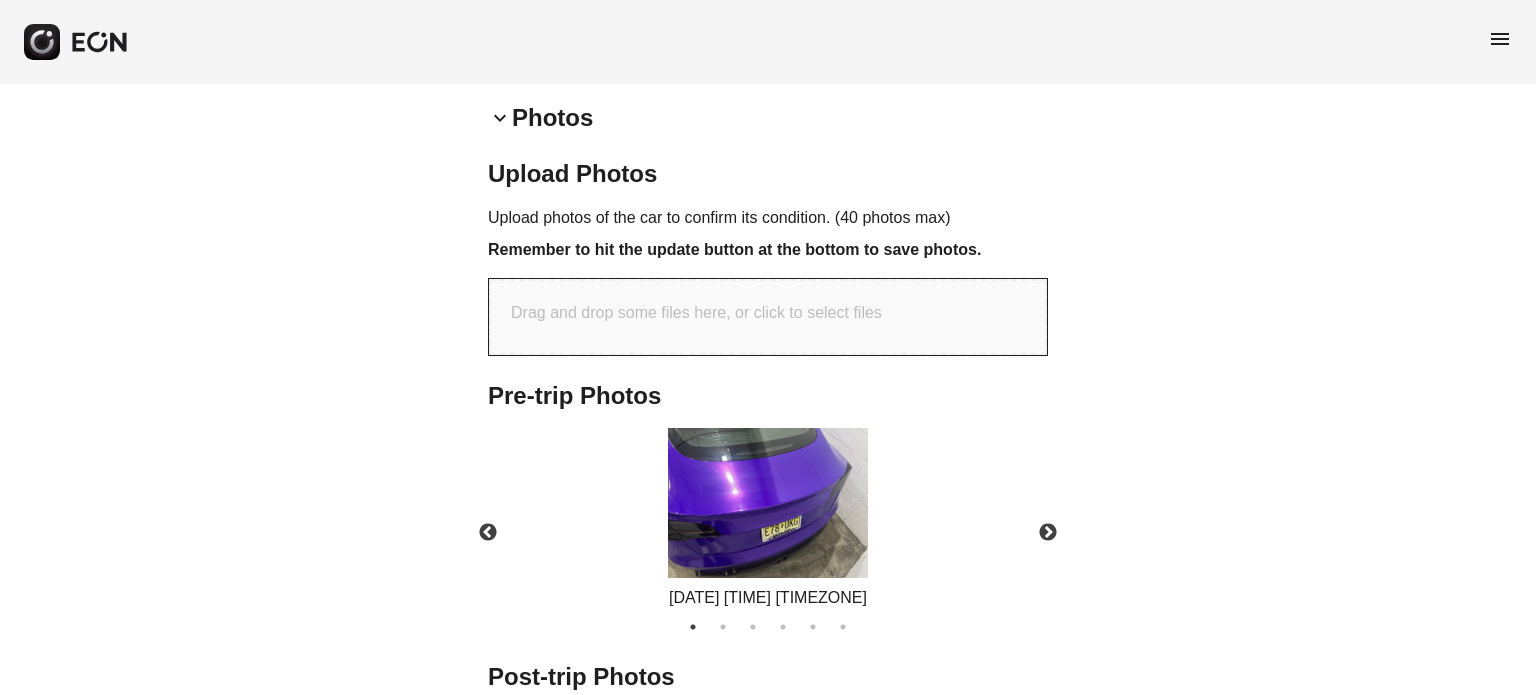 scroll, scrollTop: 701, scrollLeft: 0, axis: vertical 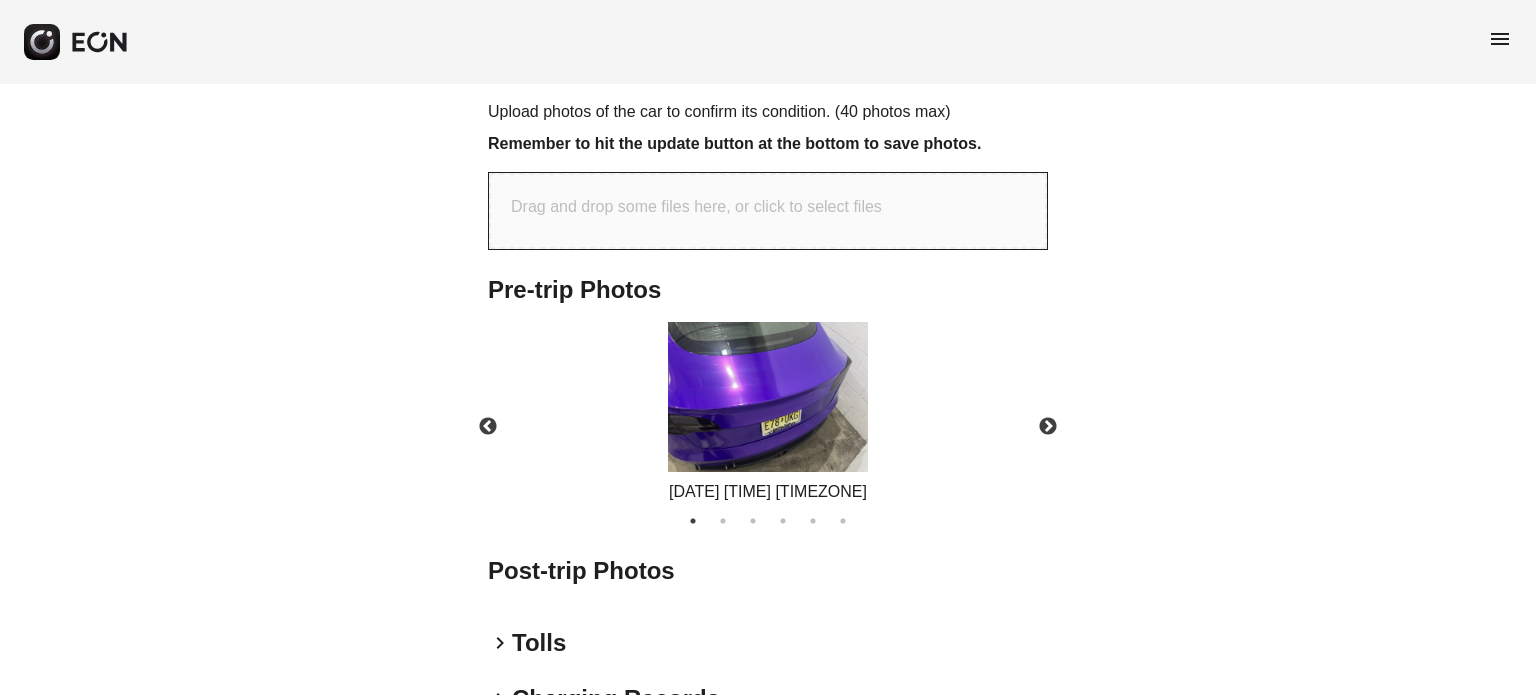 click on "Drag and drop some files here, or click to select files" at bounding box center [768, 211] 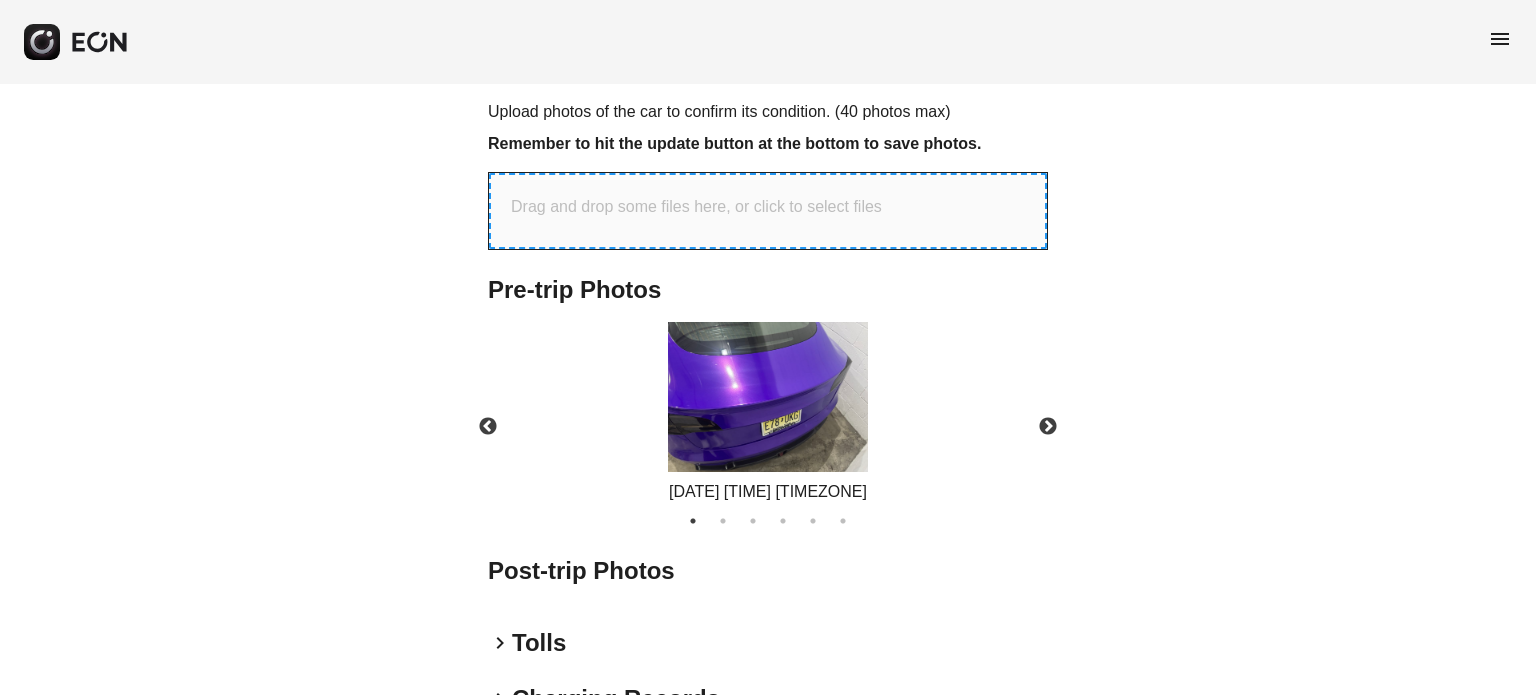 type on "**********" 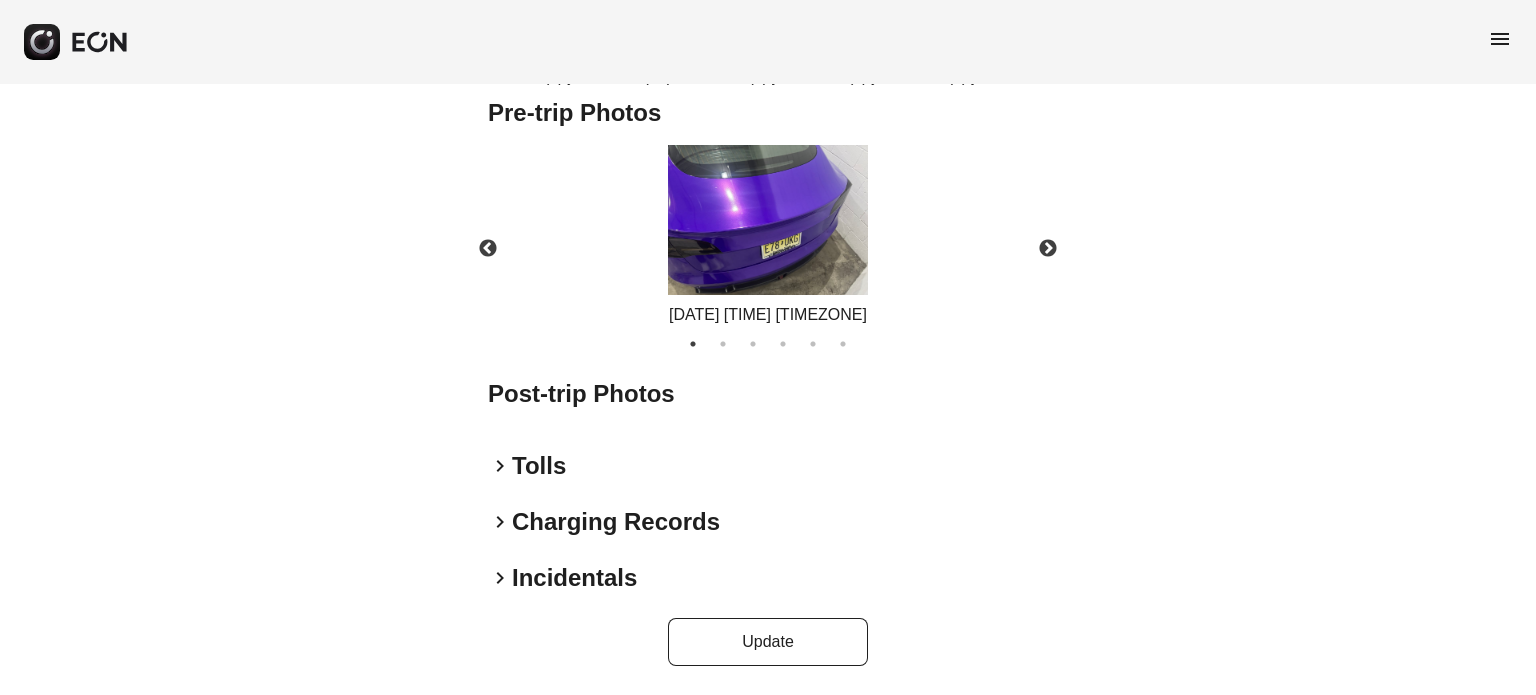scroll, scrollTop: 1313, scrollLeft: 0, axis: vertical 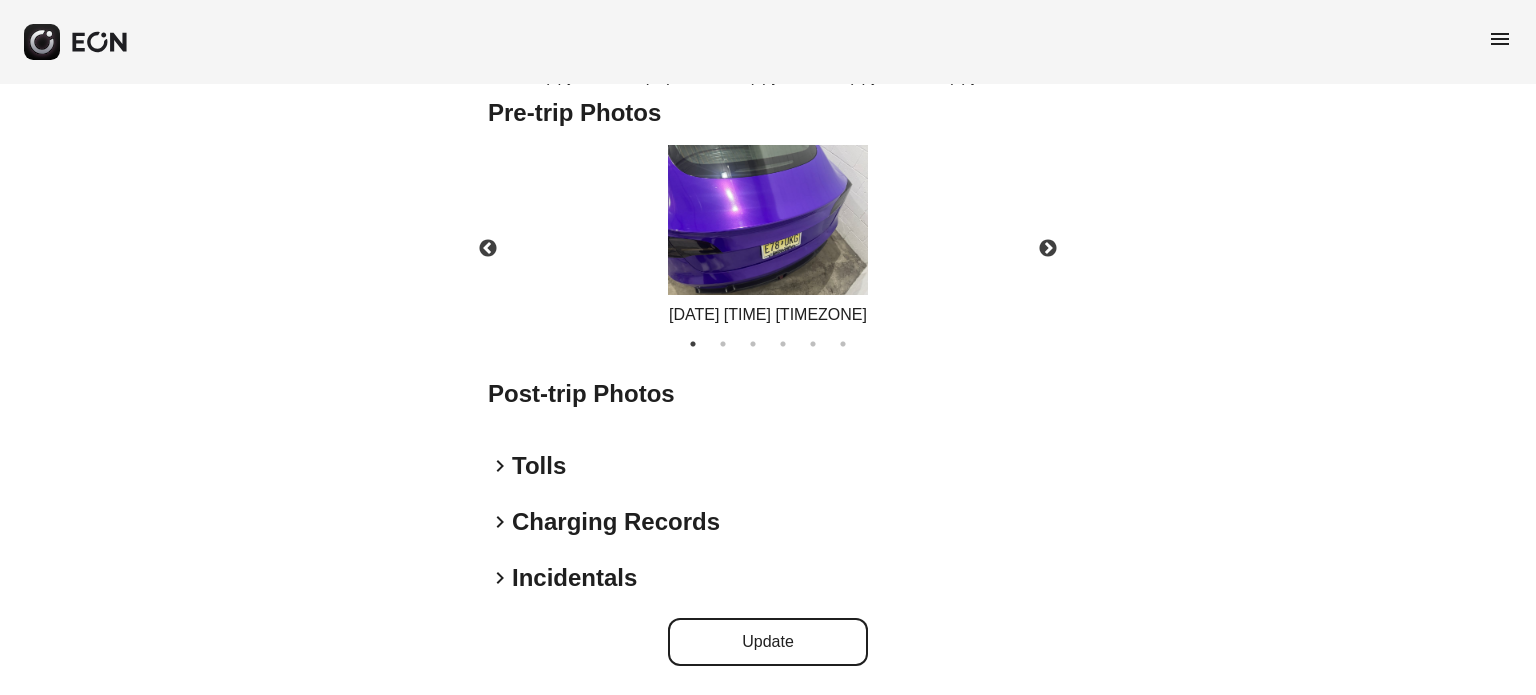 click on "Update" at bounding box center (768, 642) 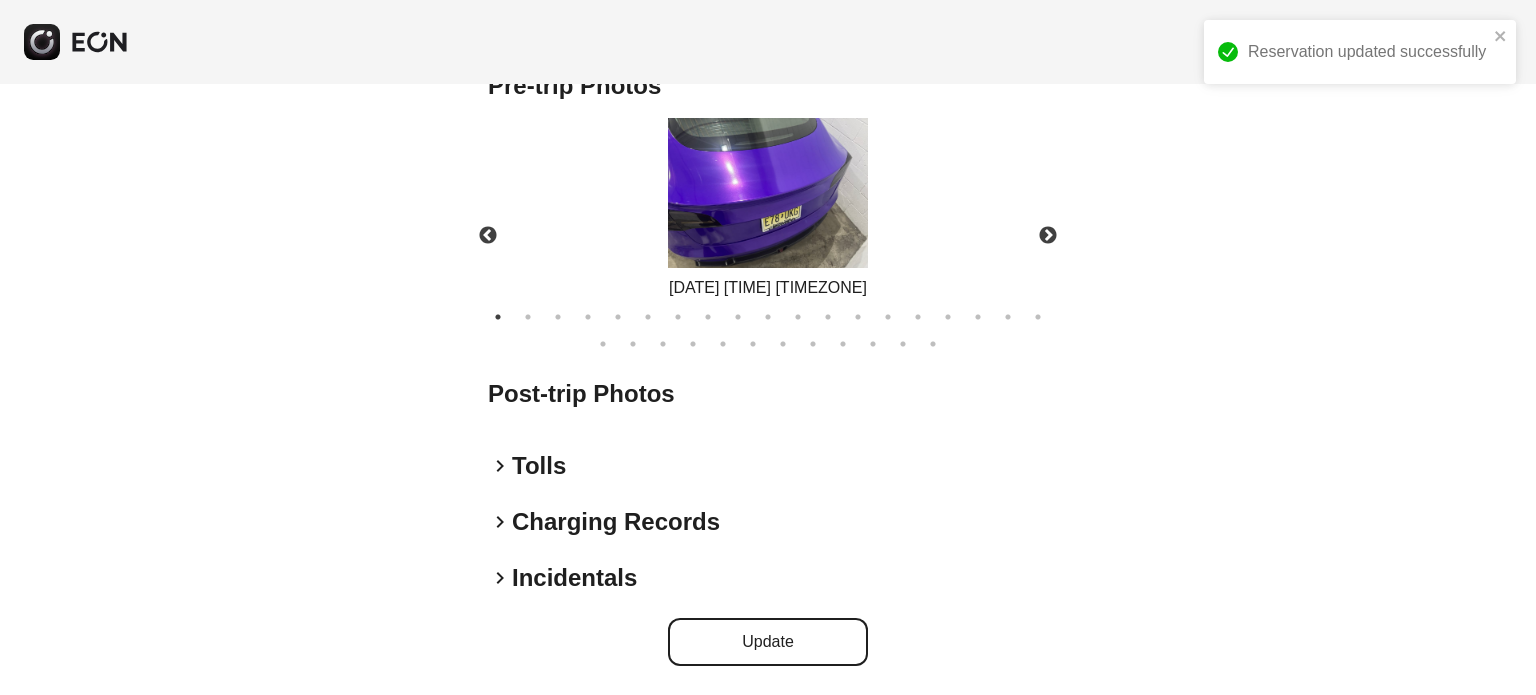 scroll, scrollTop: 904, scrollLeft: 0, axis: vertical 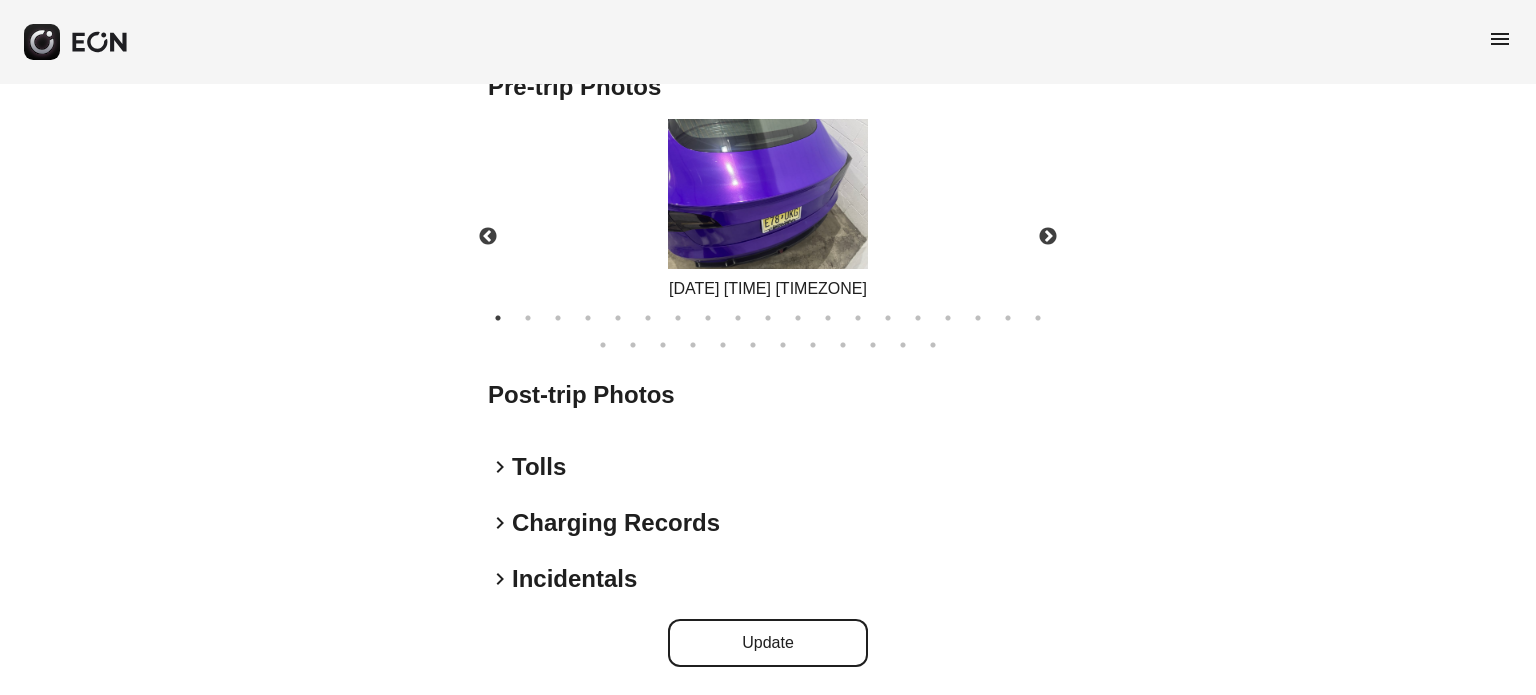type 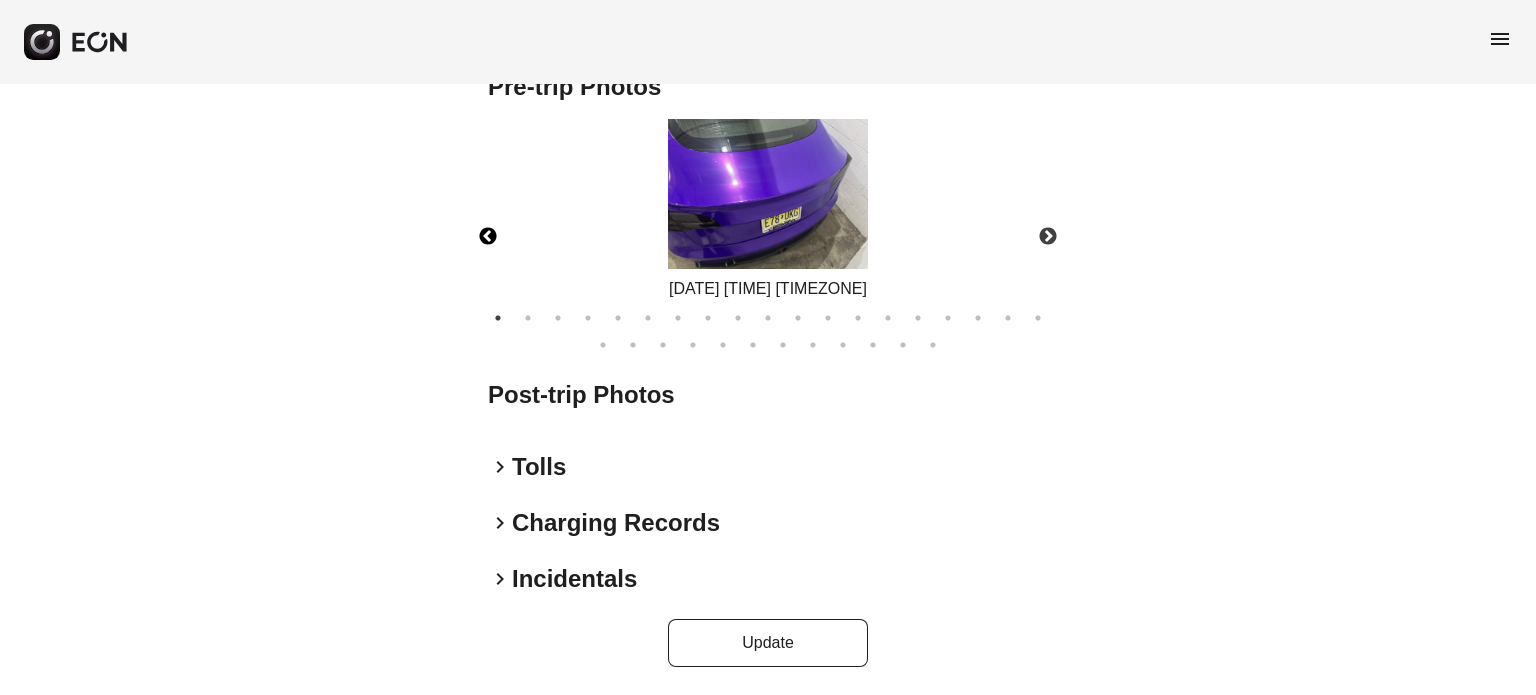 click on "Previous" at bounding box center (488, 237) 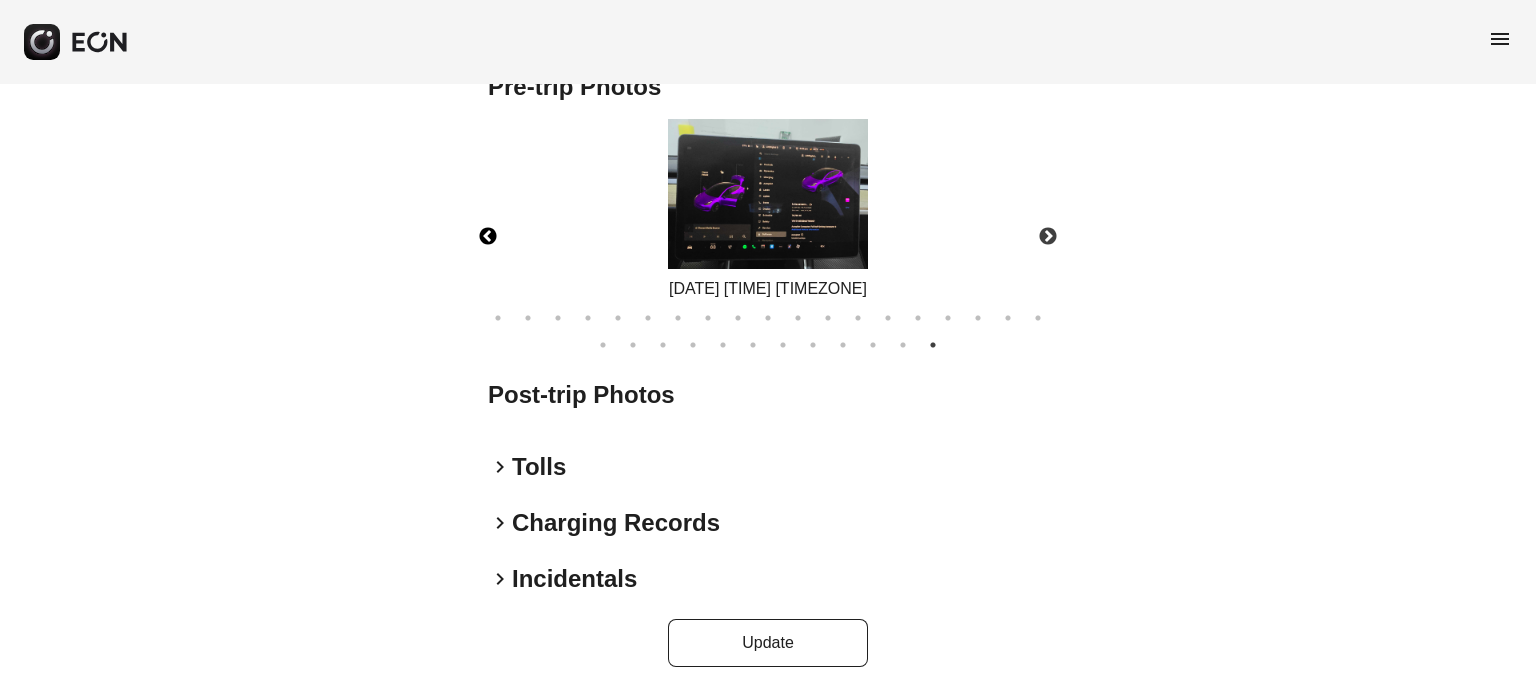 click at bounding box center [768, 194] 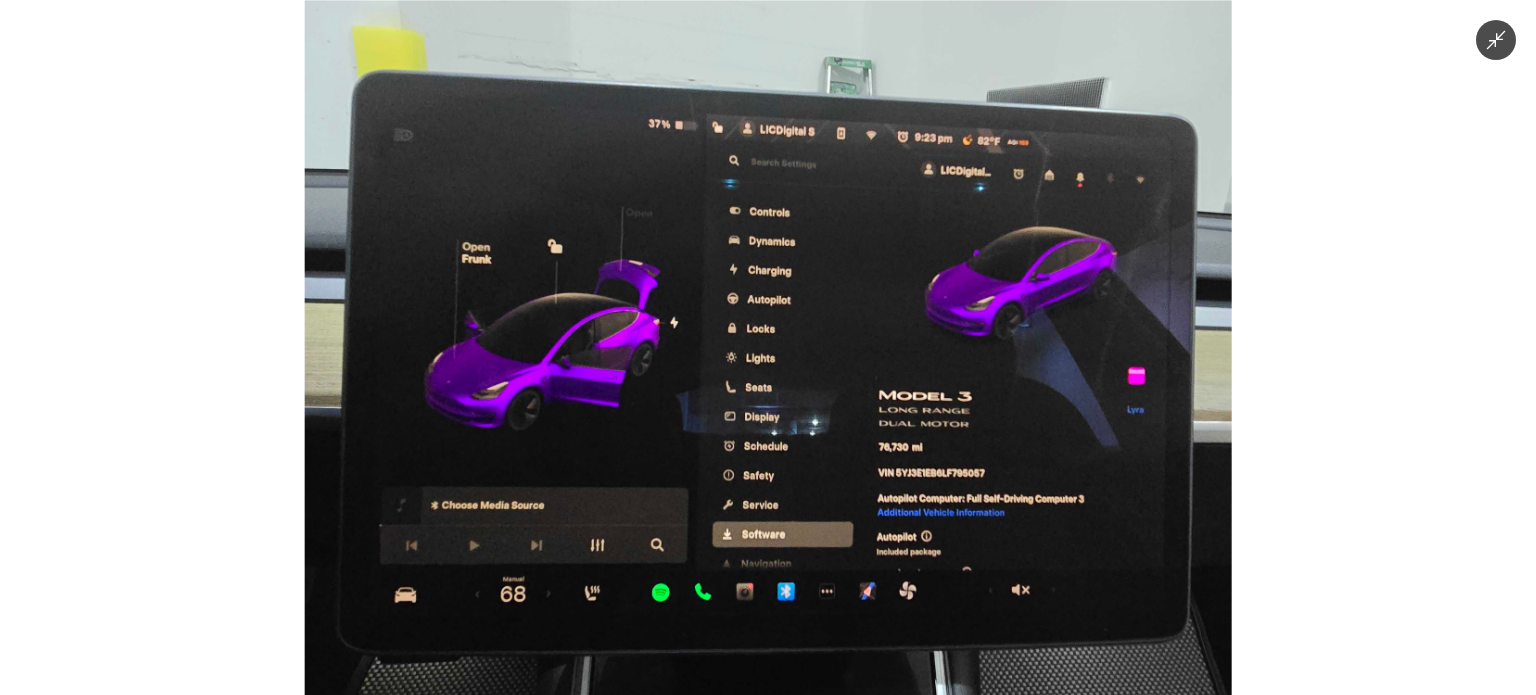 type 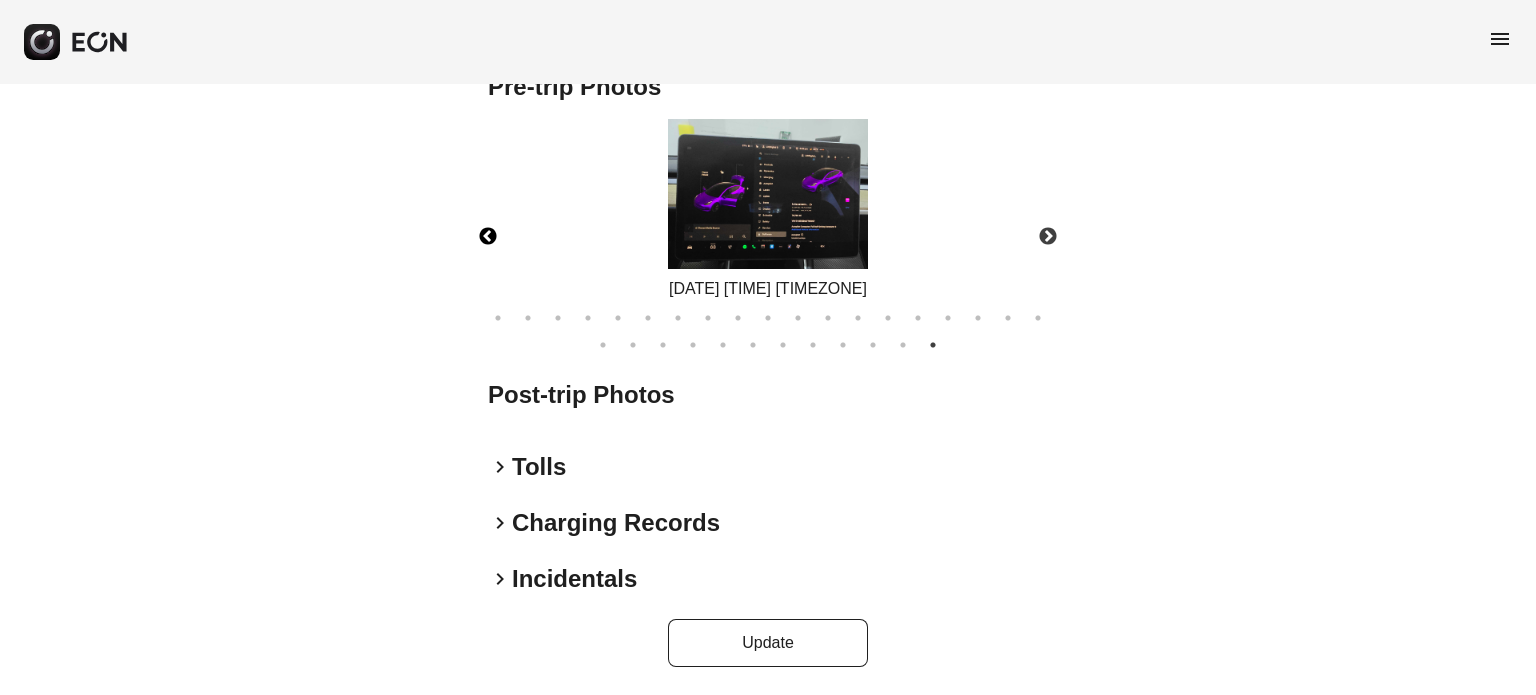 click at bounding box center [768, 194] 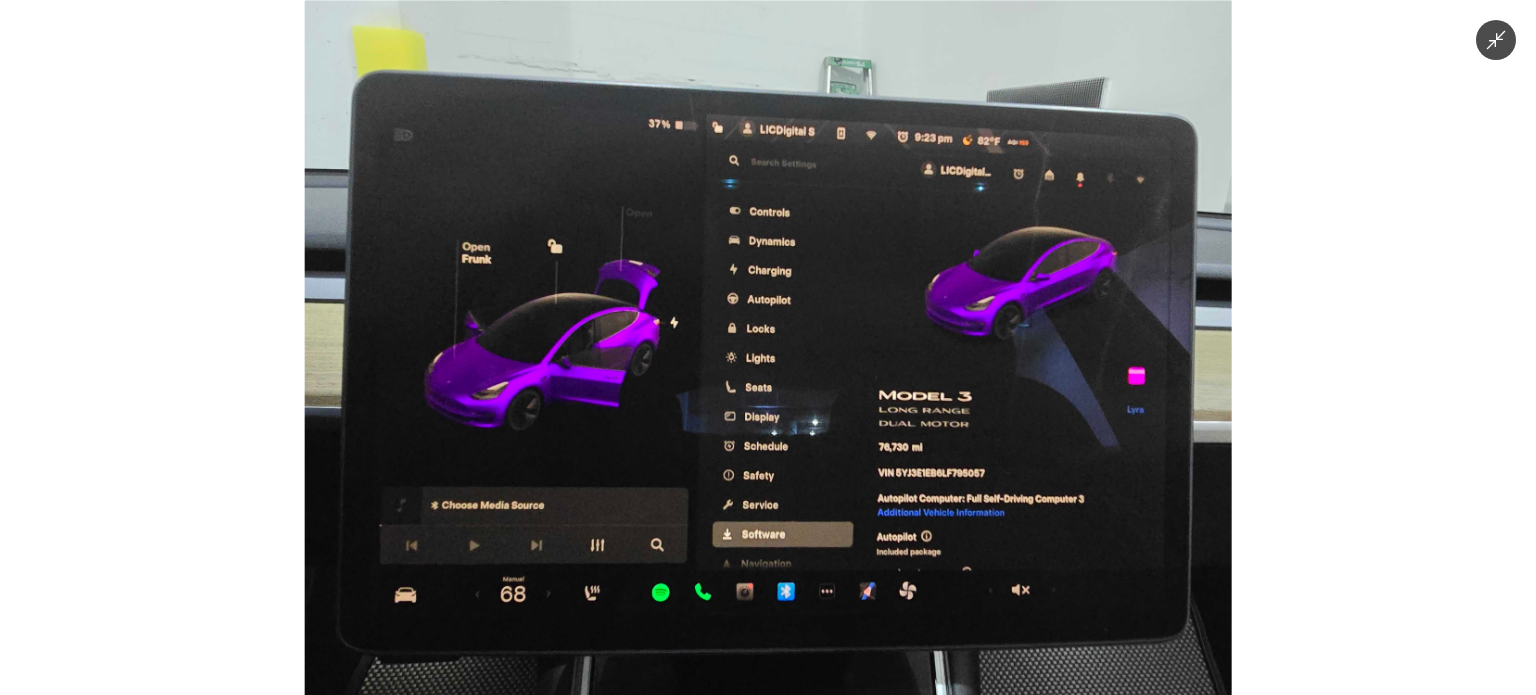 click at bounding box center [768, 347] 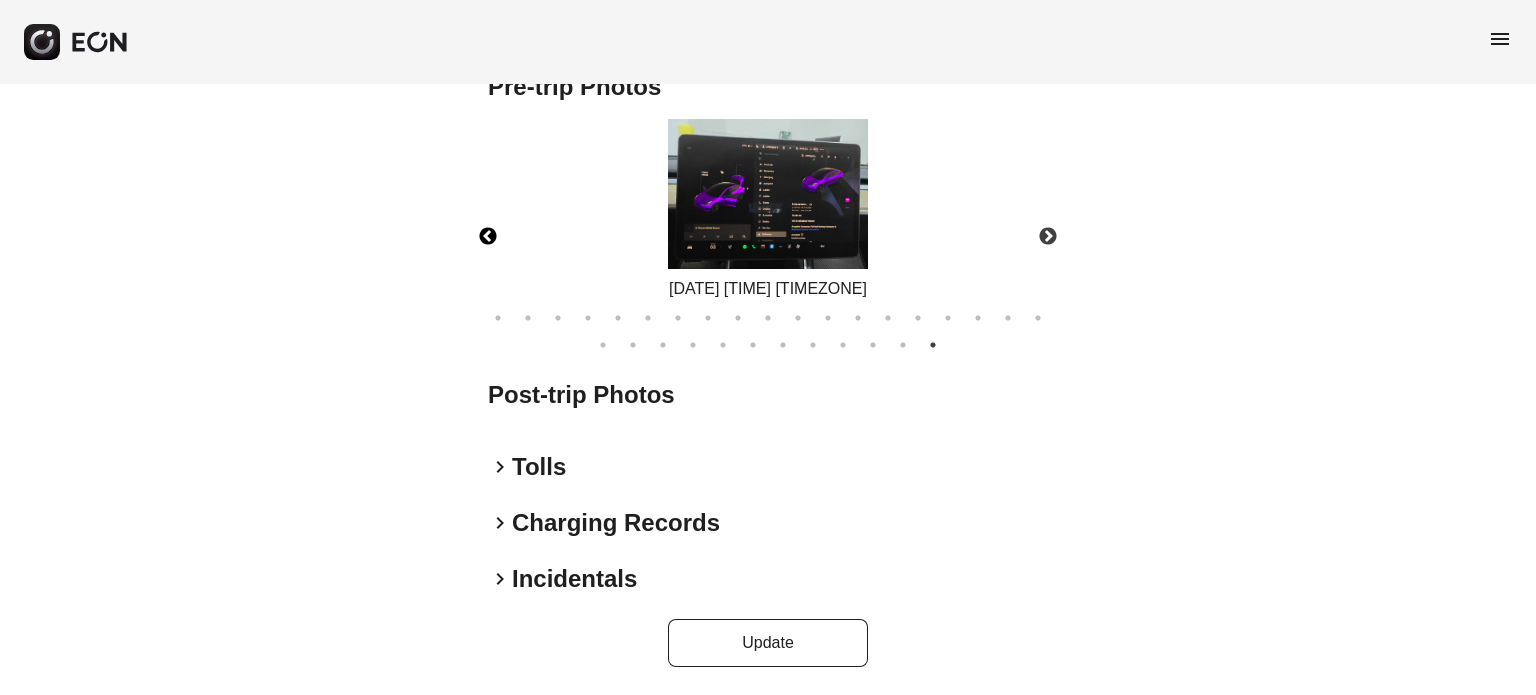 type 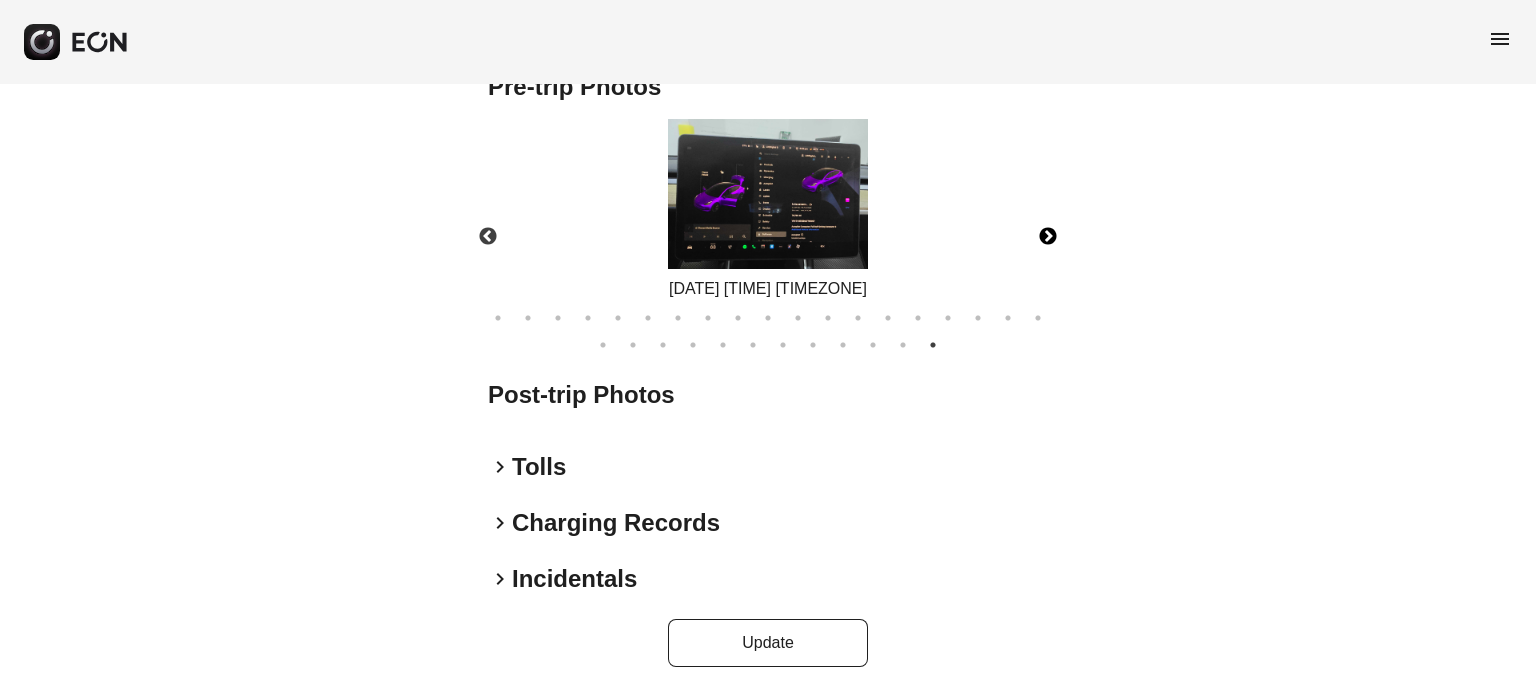 click on "Next" at bounding box center (1048, 237) 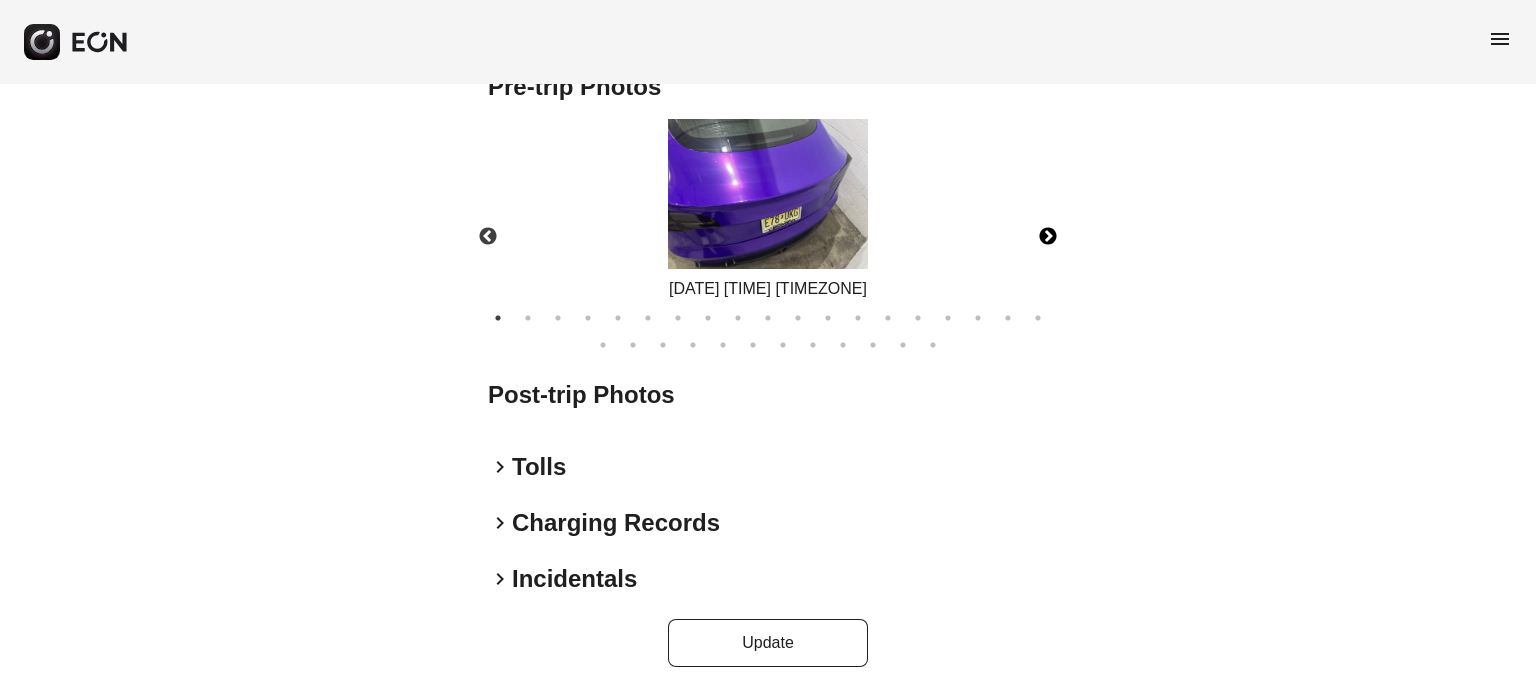 type 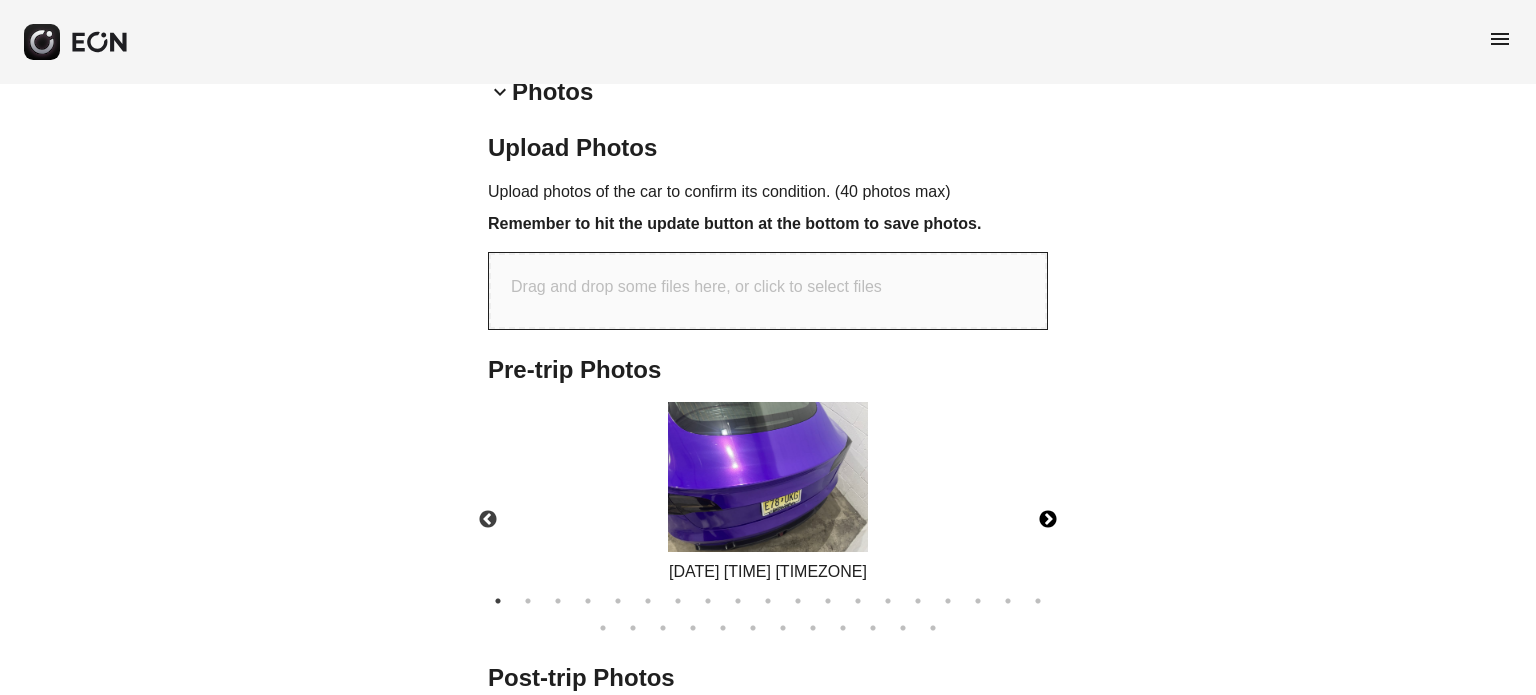 scroll, scrollTop: 704, scrollLeft: 0, axis: vertical 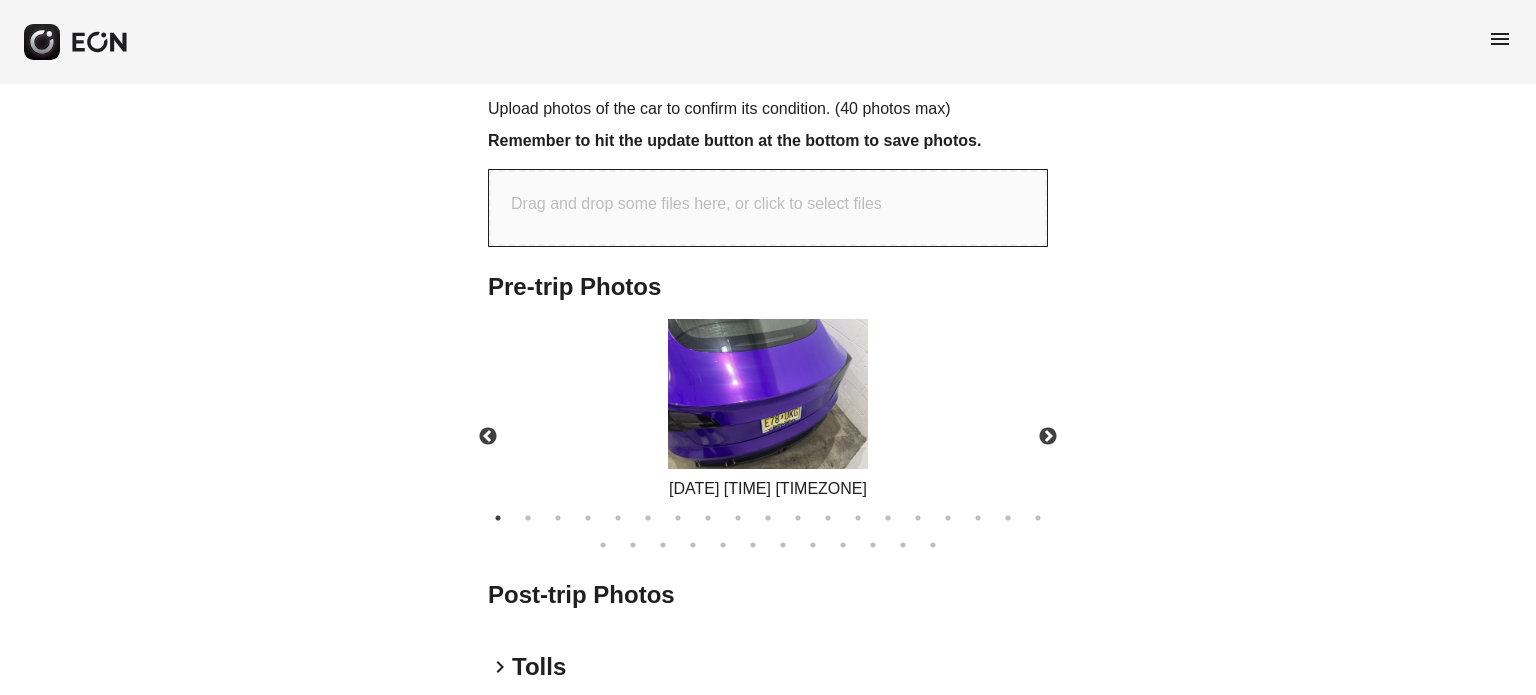 click on "Drag and drop some files here, or click to select files" at bounding box center (768, 208) 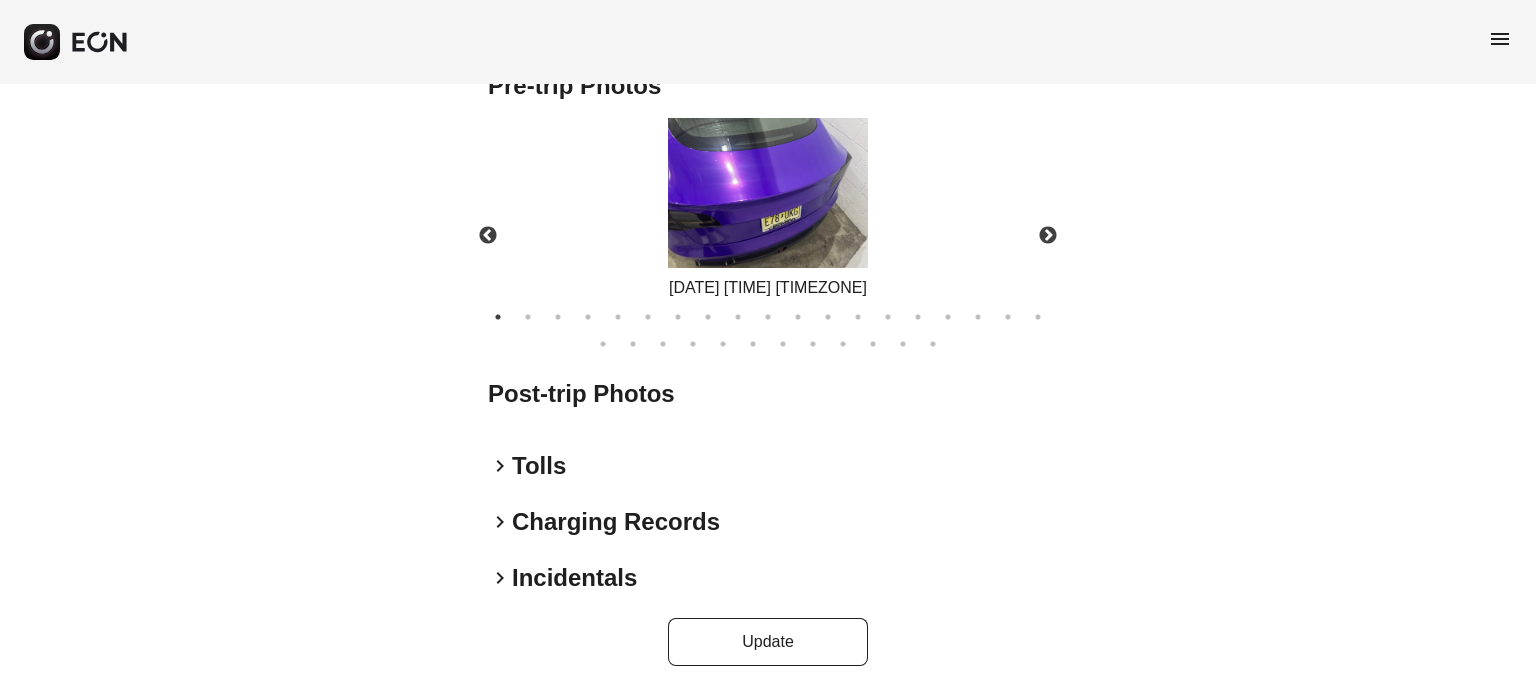 scroll, scrollTop: 825, scrollLeft: 0, axis: vertical 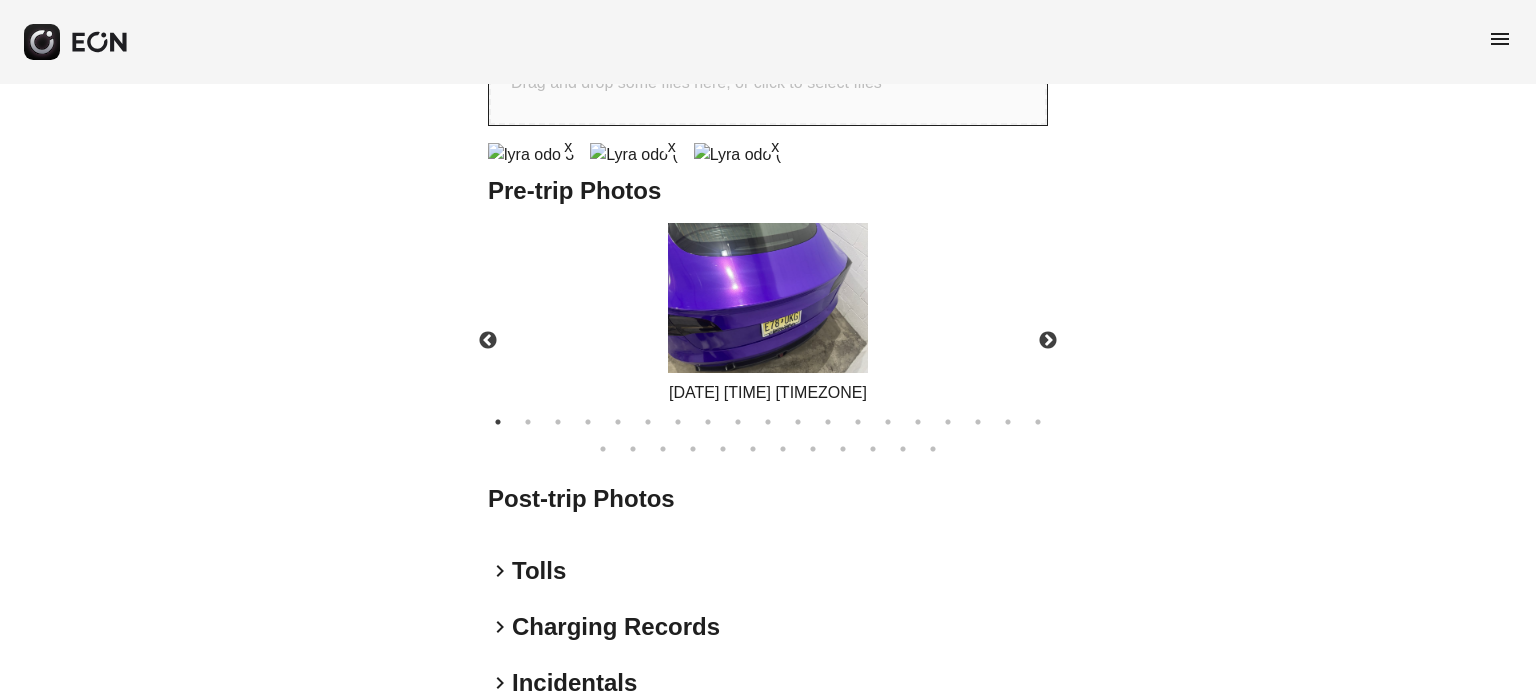 click at bounding box center (737, 155) 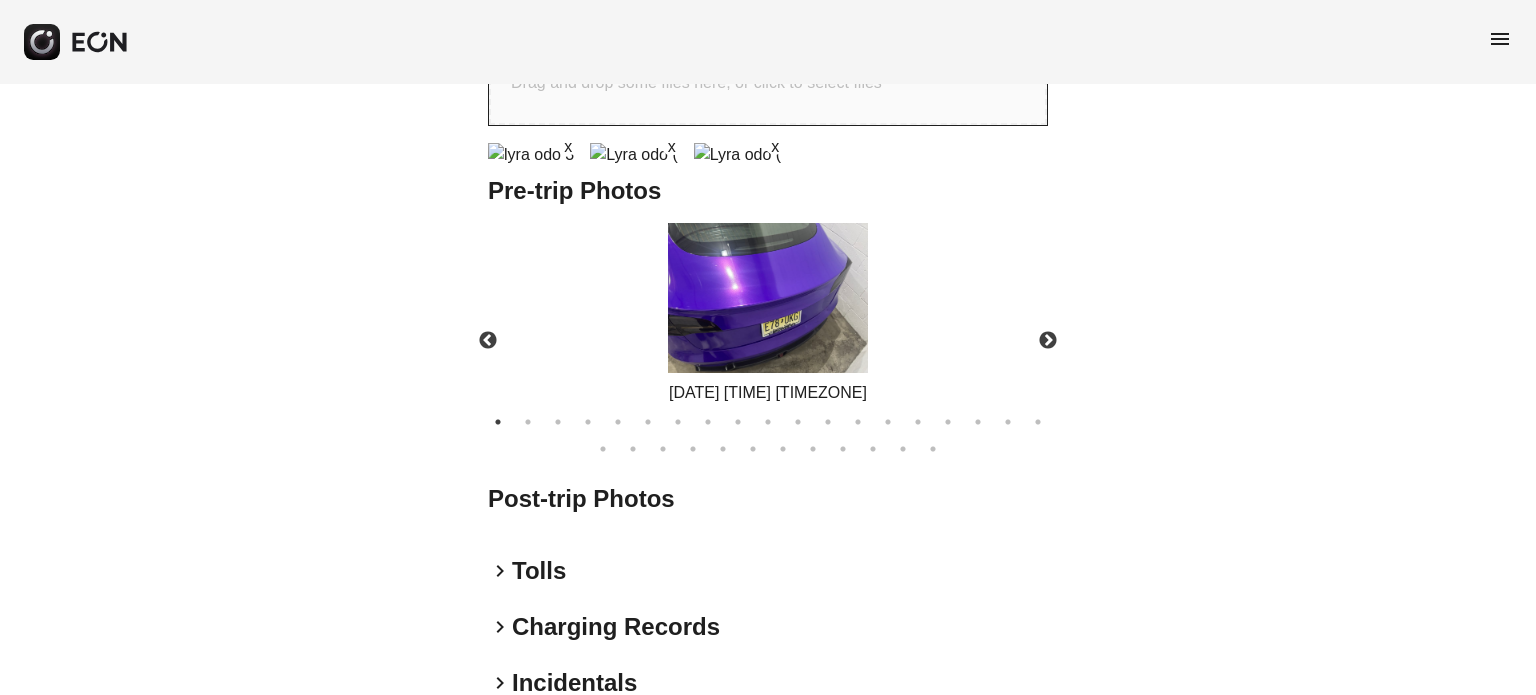 click on "x" at bounding box center [775, 145] 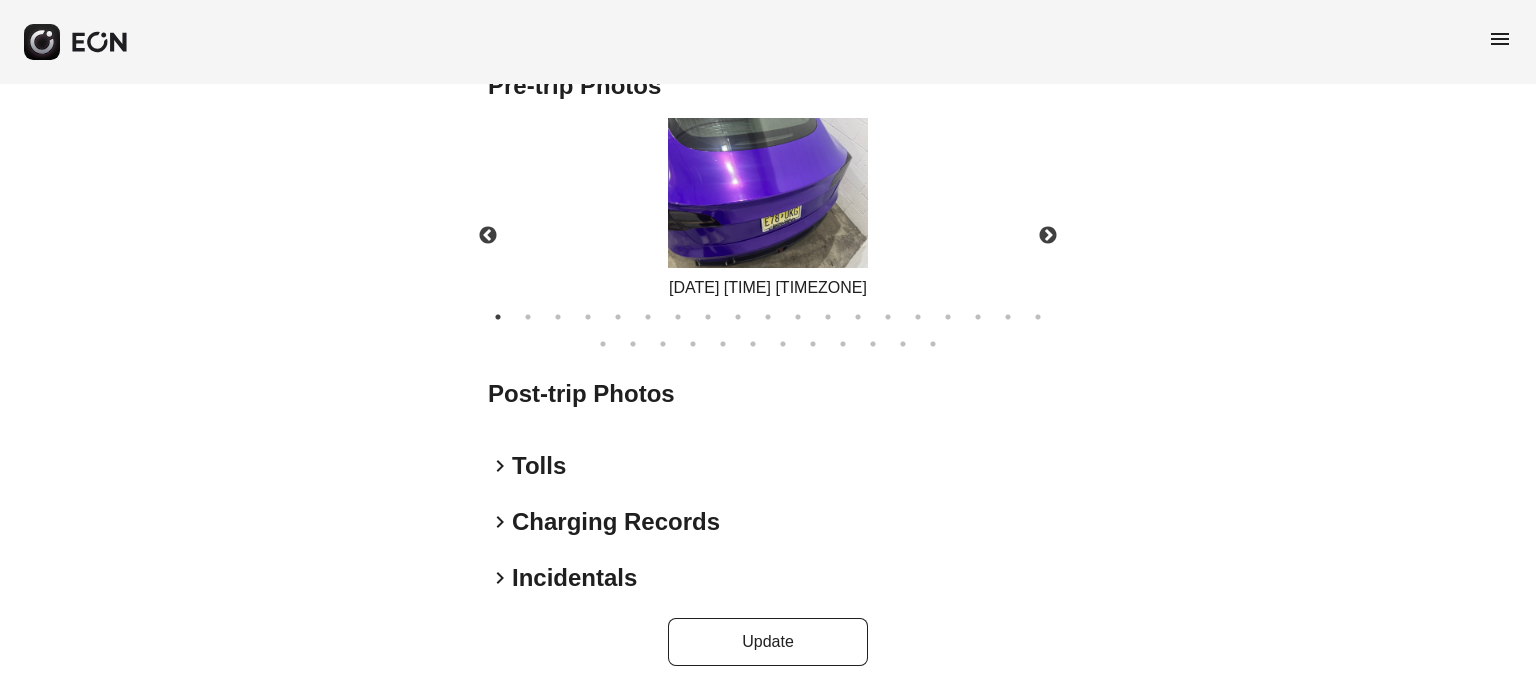 scroll, scrollTop: 1125, scrollLeft: 0, axis: vertical 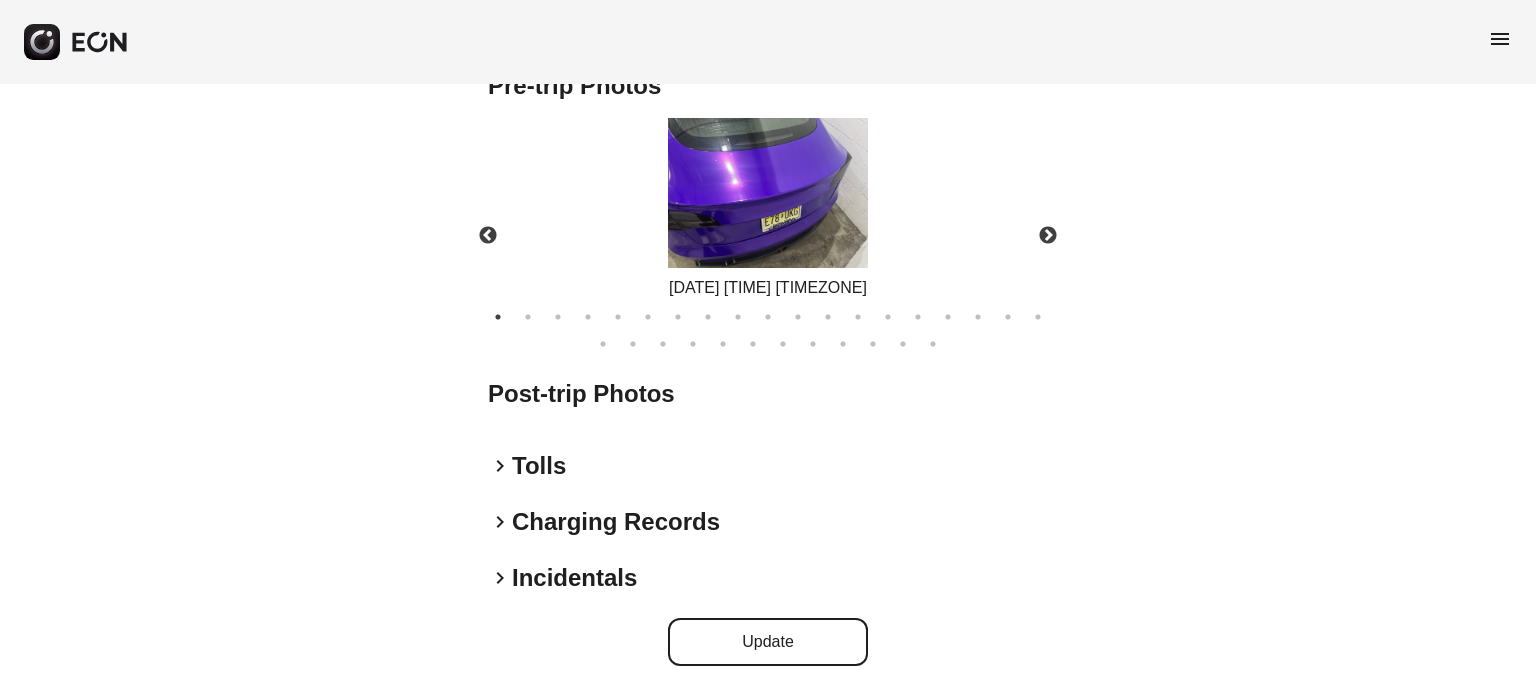 click on "Update" at bounding box center [768, 642] 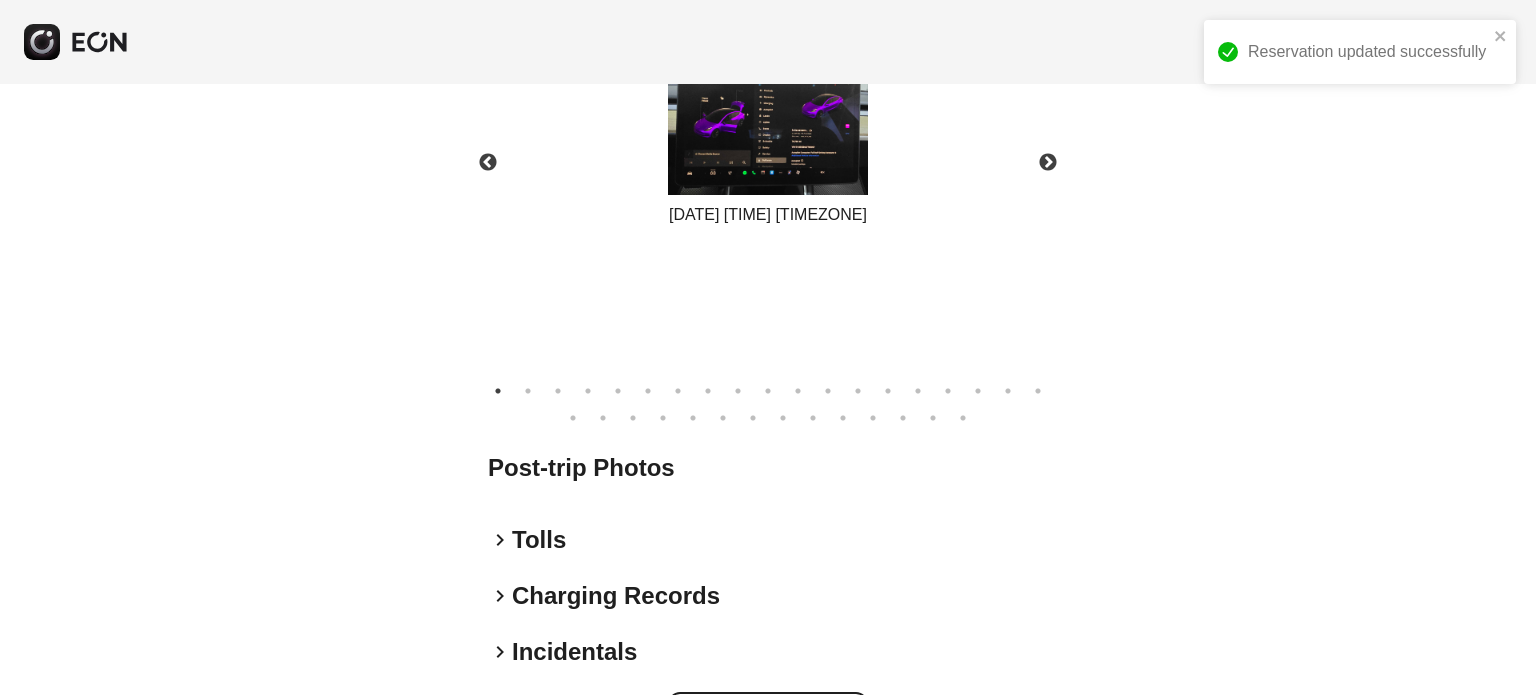 scroll, scrollTop: 904, scrollLeft: 0, axis: vertical 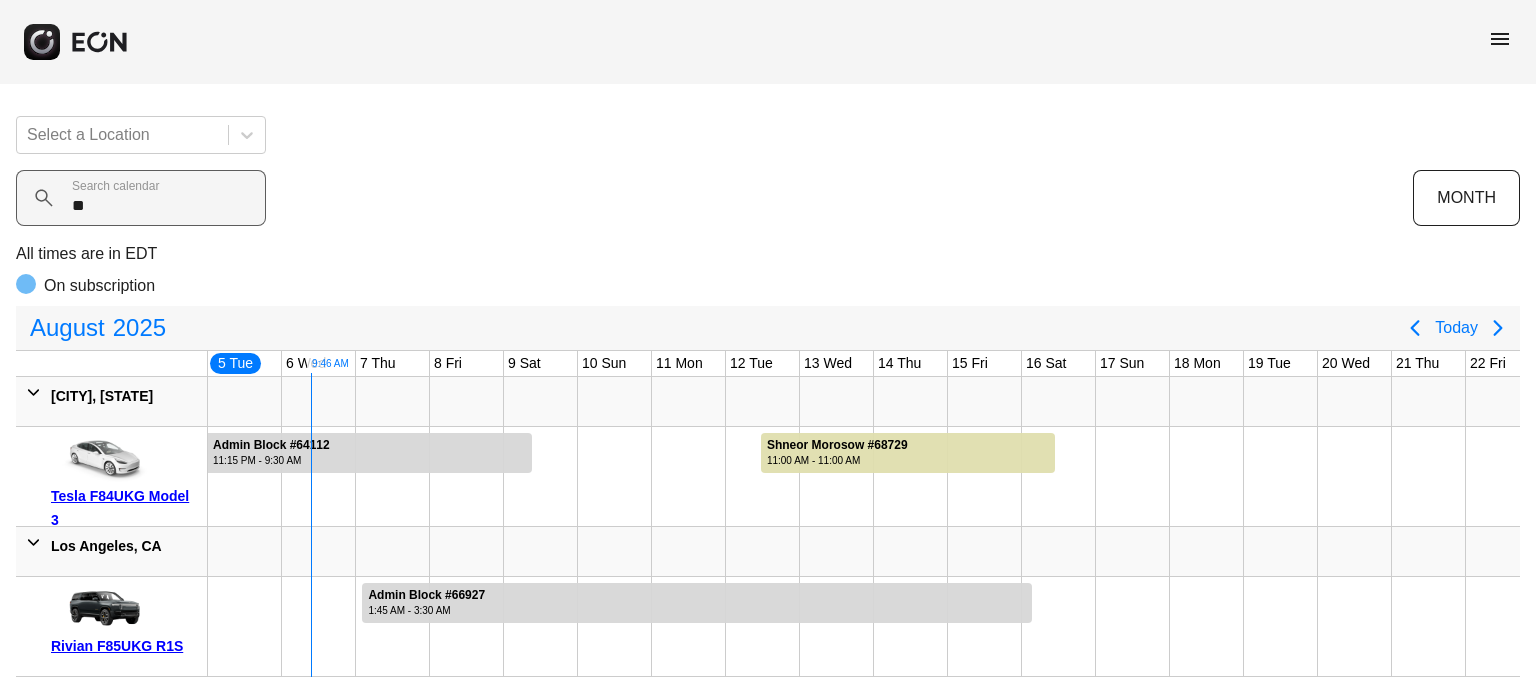type on "***" 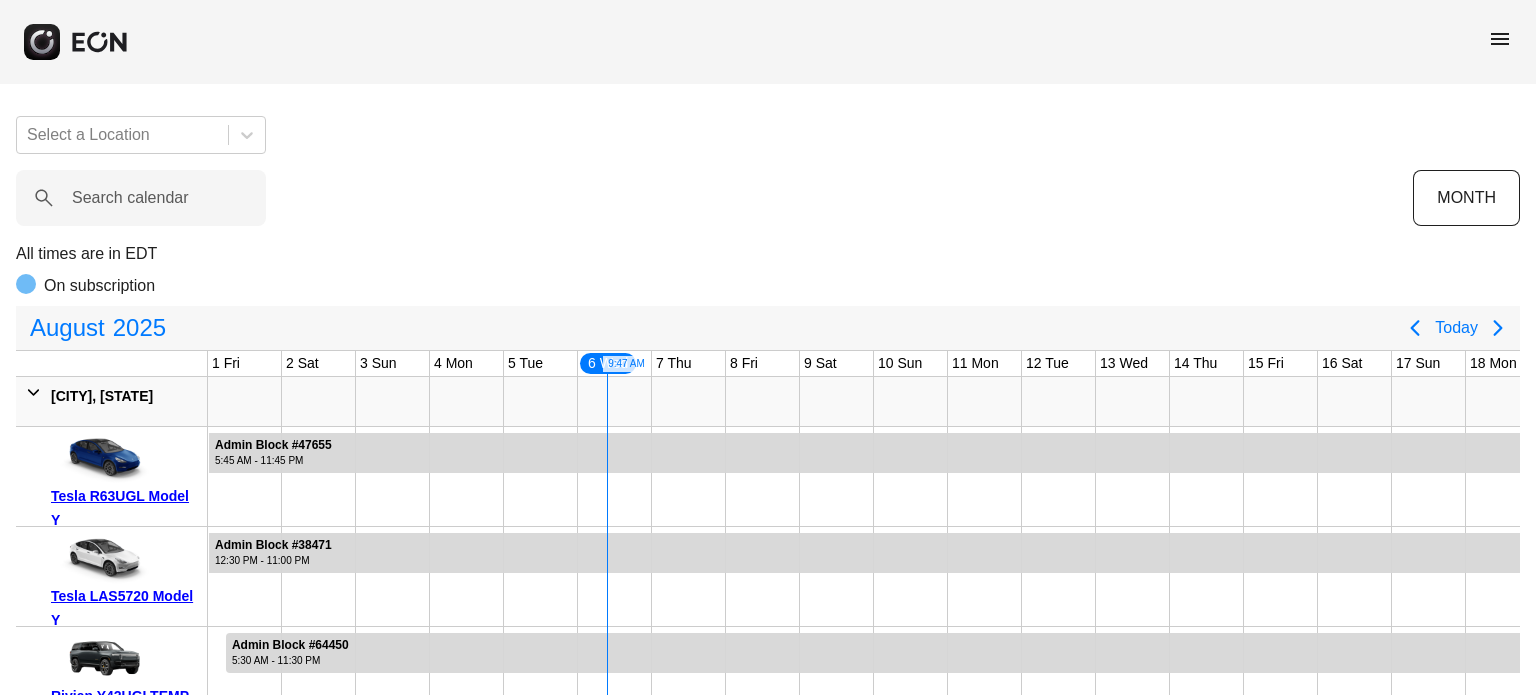 scroll, scrollTop: 0, scrollLeft: 0, axis: both 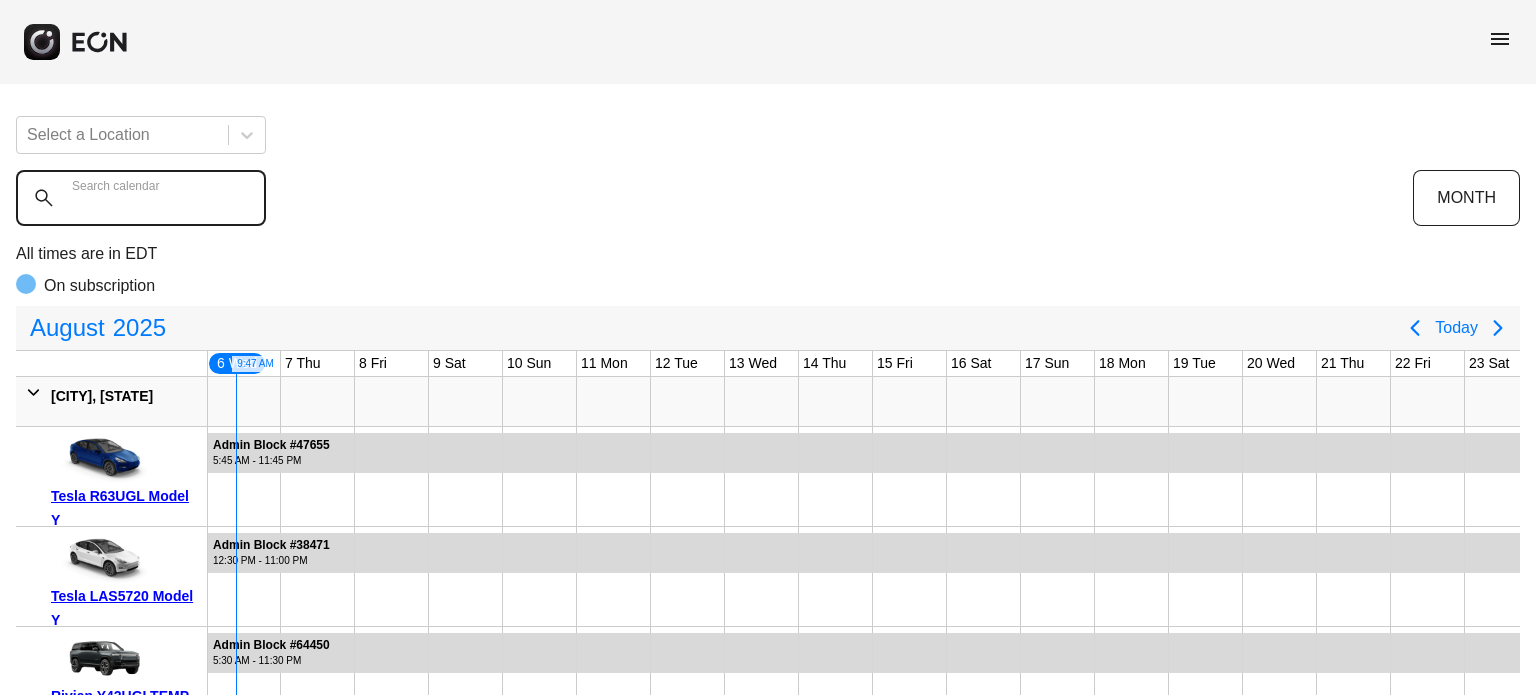 click on "Search calendar" at bounding box center (141, 198) 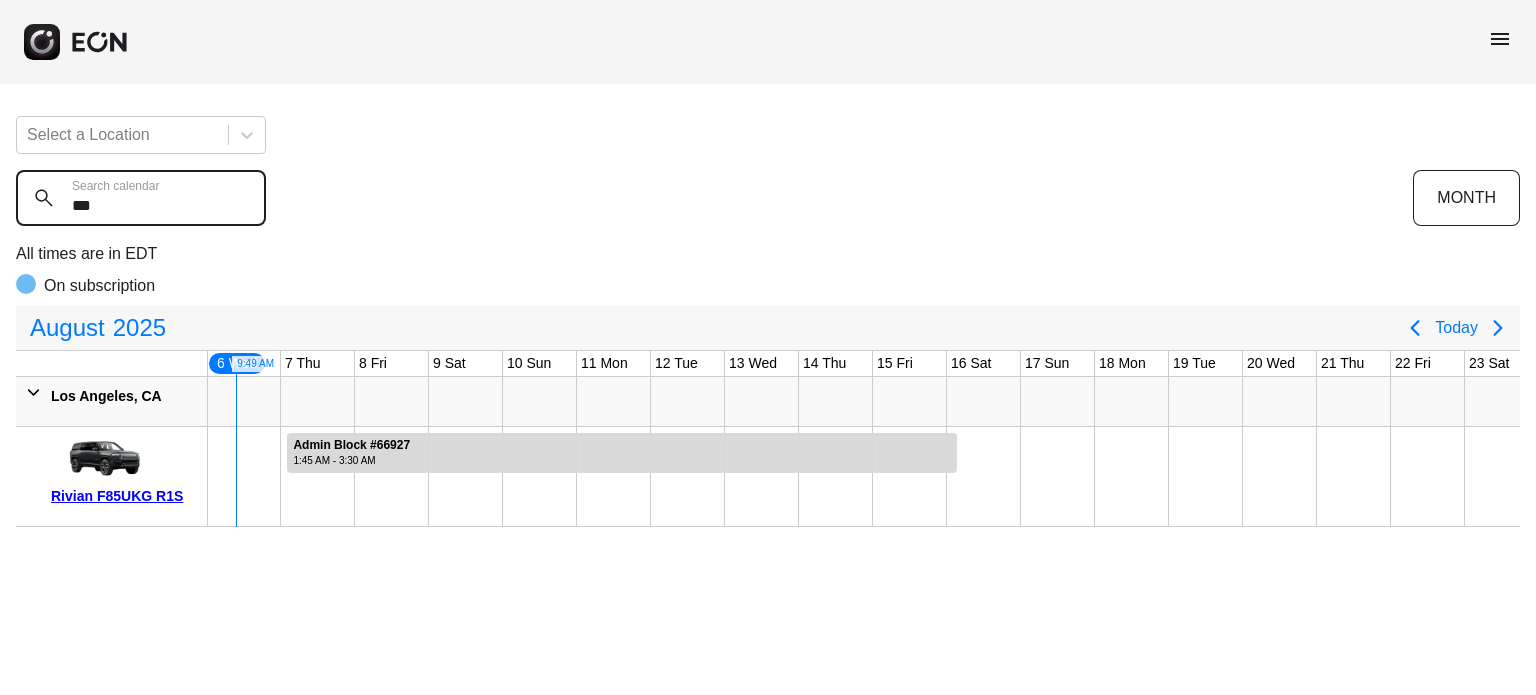 type on "***" 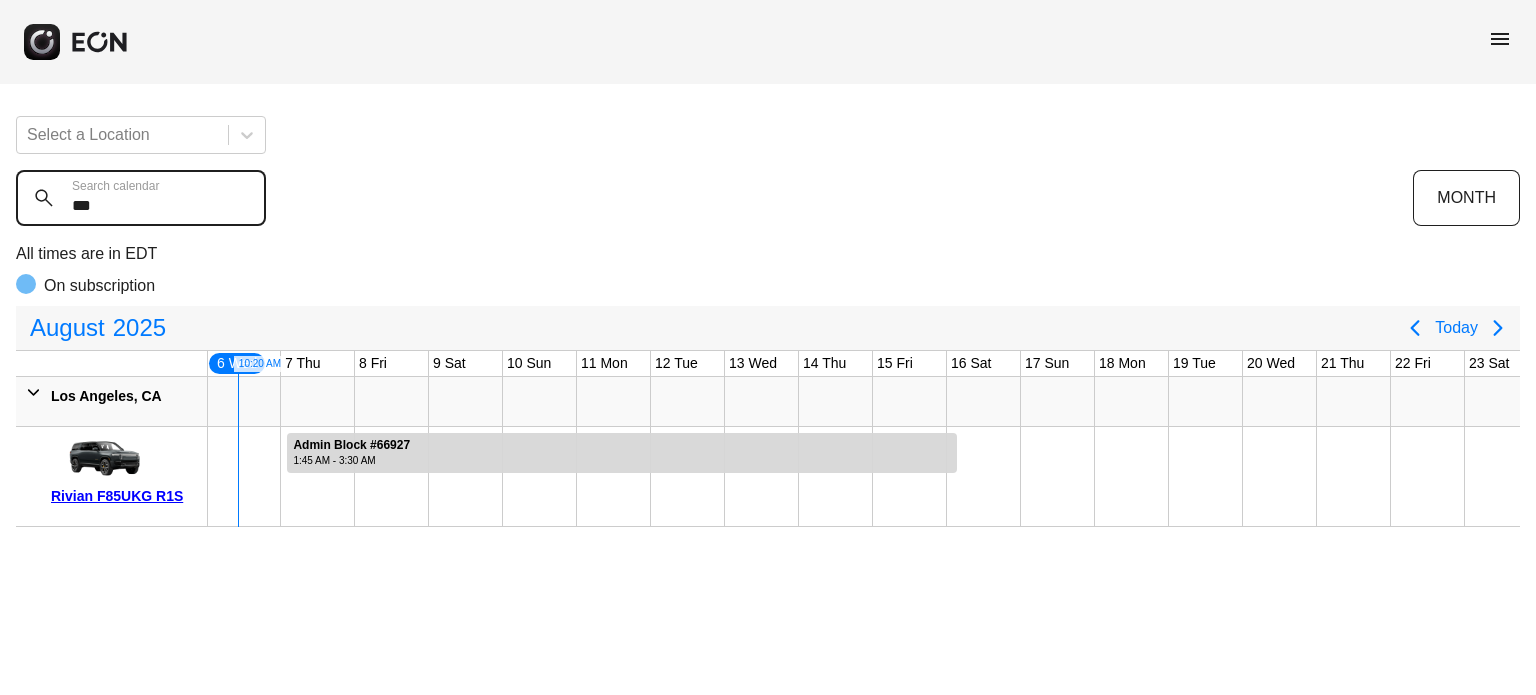 click on "***" at bounding box center (141, 198) 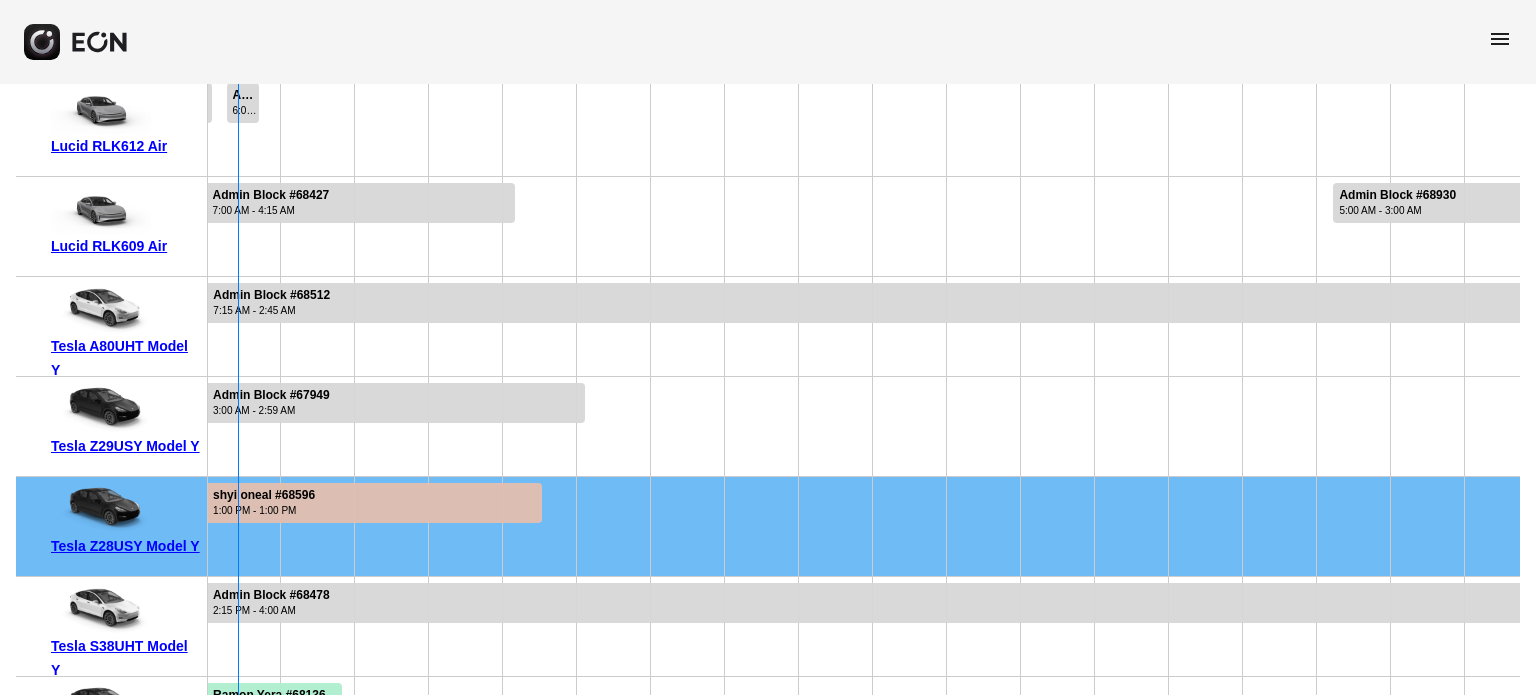 scroll, scrollTop: 11100, scrollLeft: 0, axis: vertical 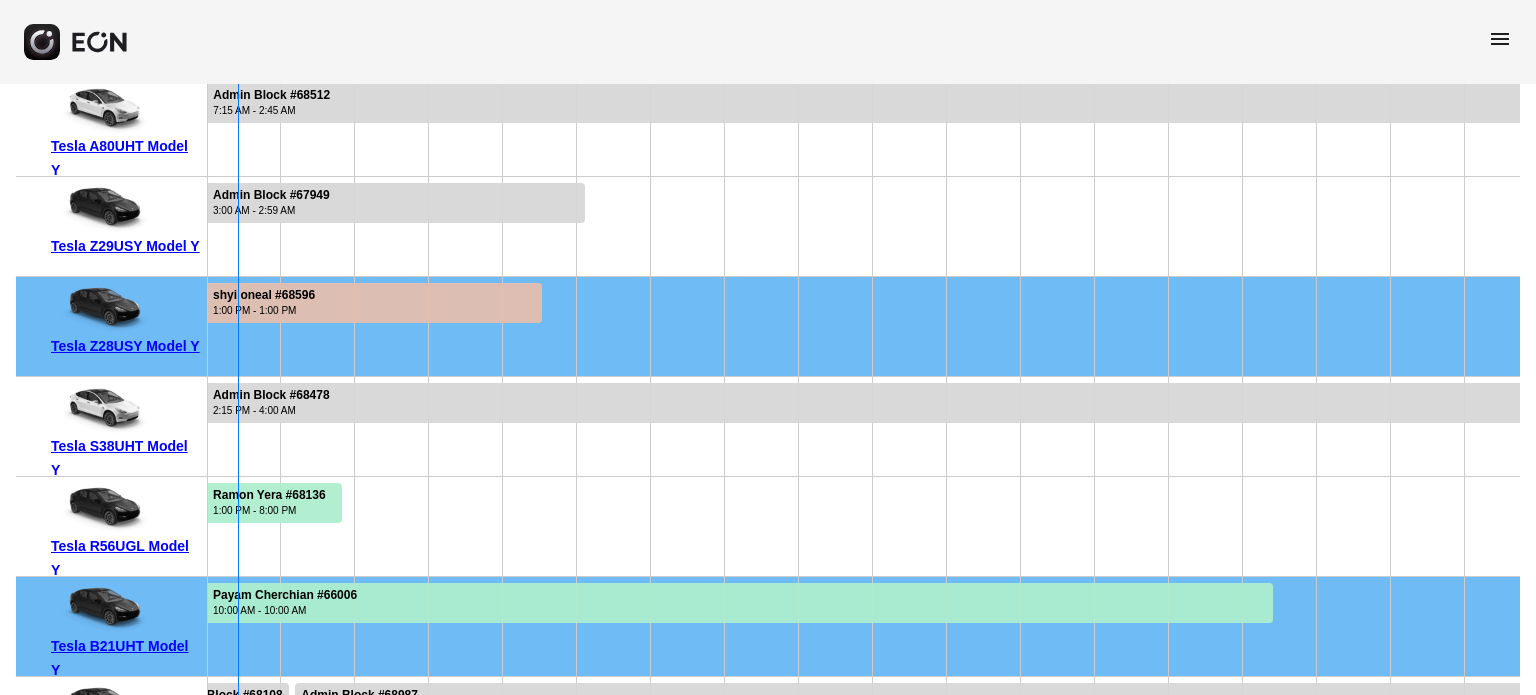 type 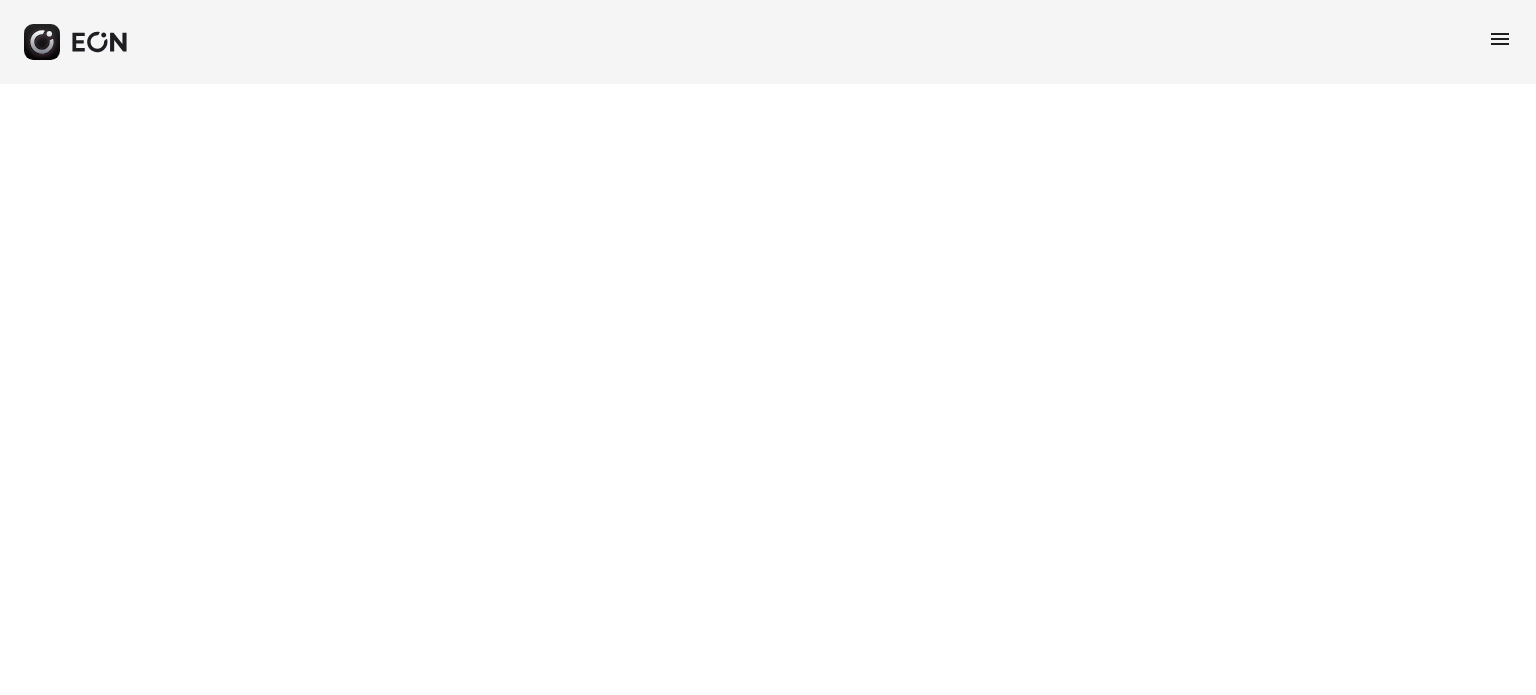 scroll, scrollTop: 0, scrollLeft: 0, axis: both 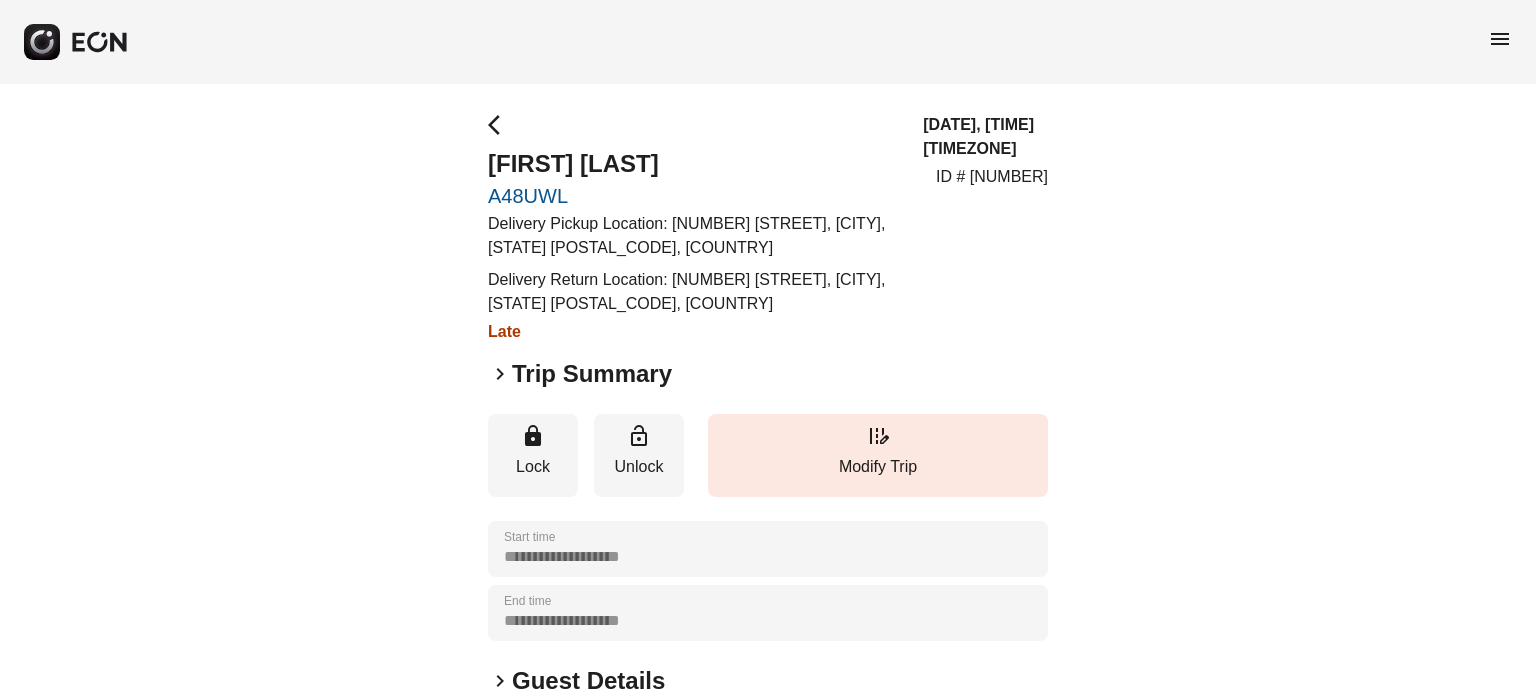 click on "**********" at bounding box center [768, 581] 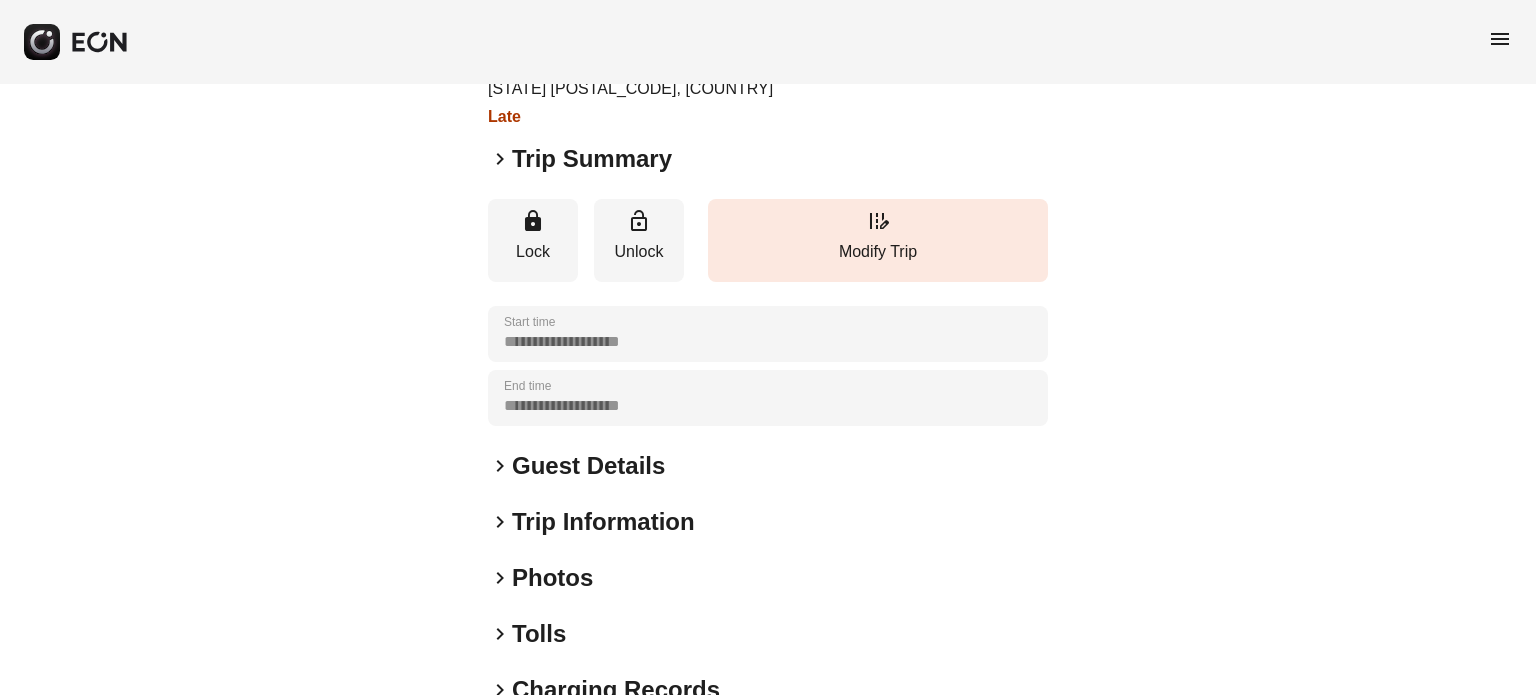 scroll, scrollTop: 381, scrollLeft: 0, axis: vertical 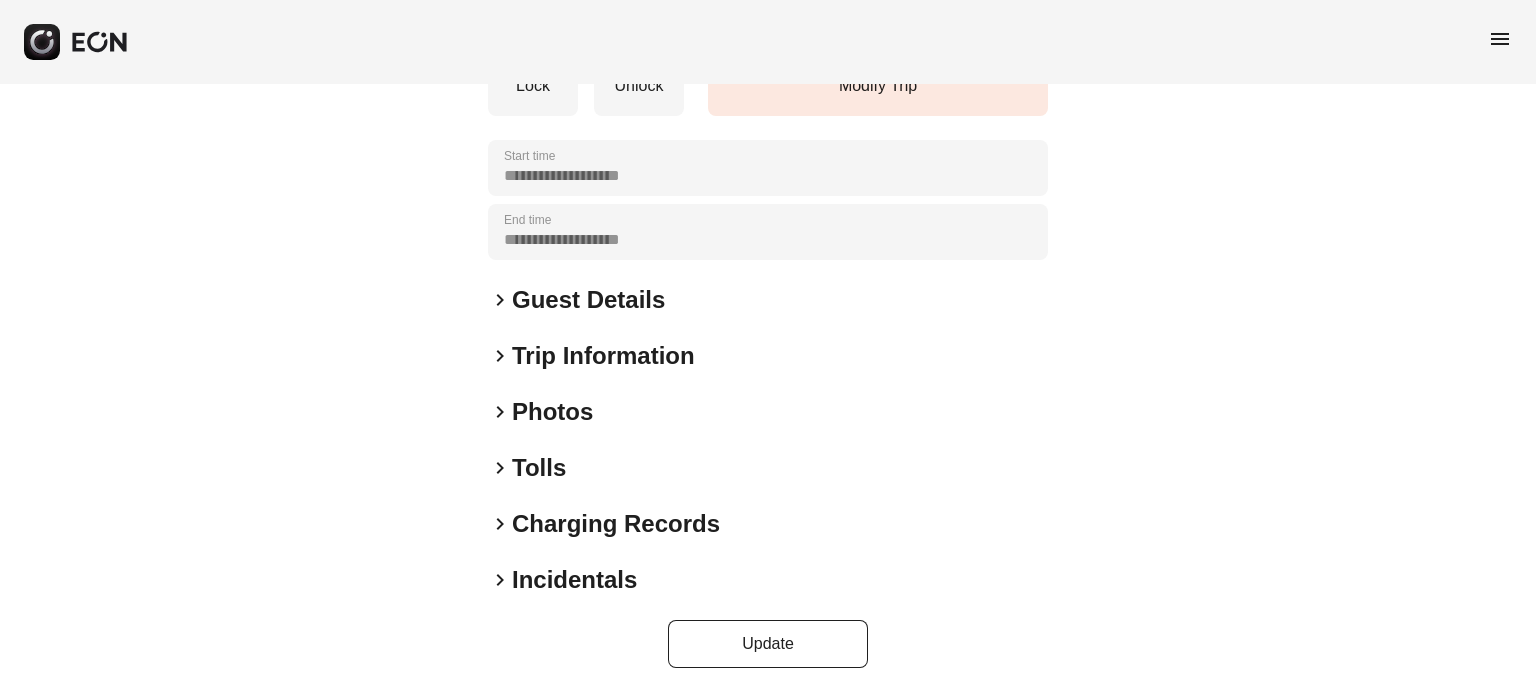 click on "Tolls" at bounding box center [539, 468] 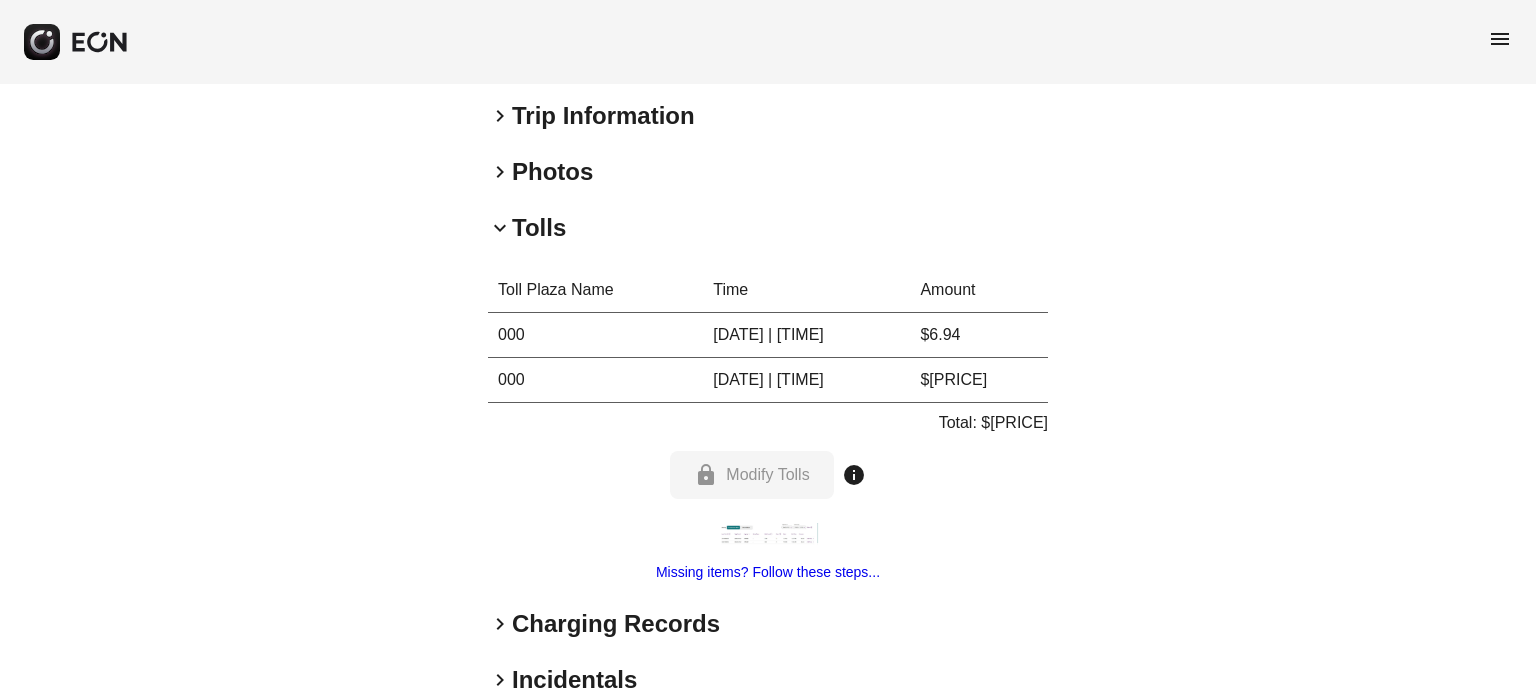 scroll, scrollTop: 716, scrollLeft: 0, axis: vertical 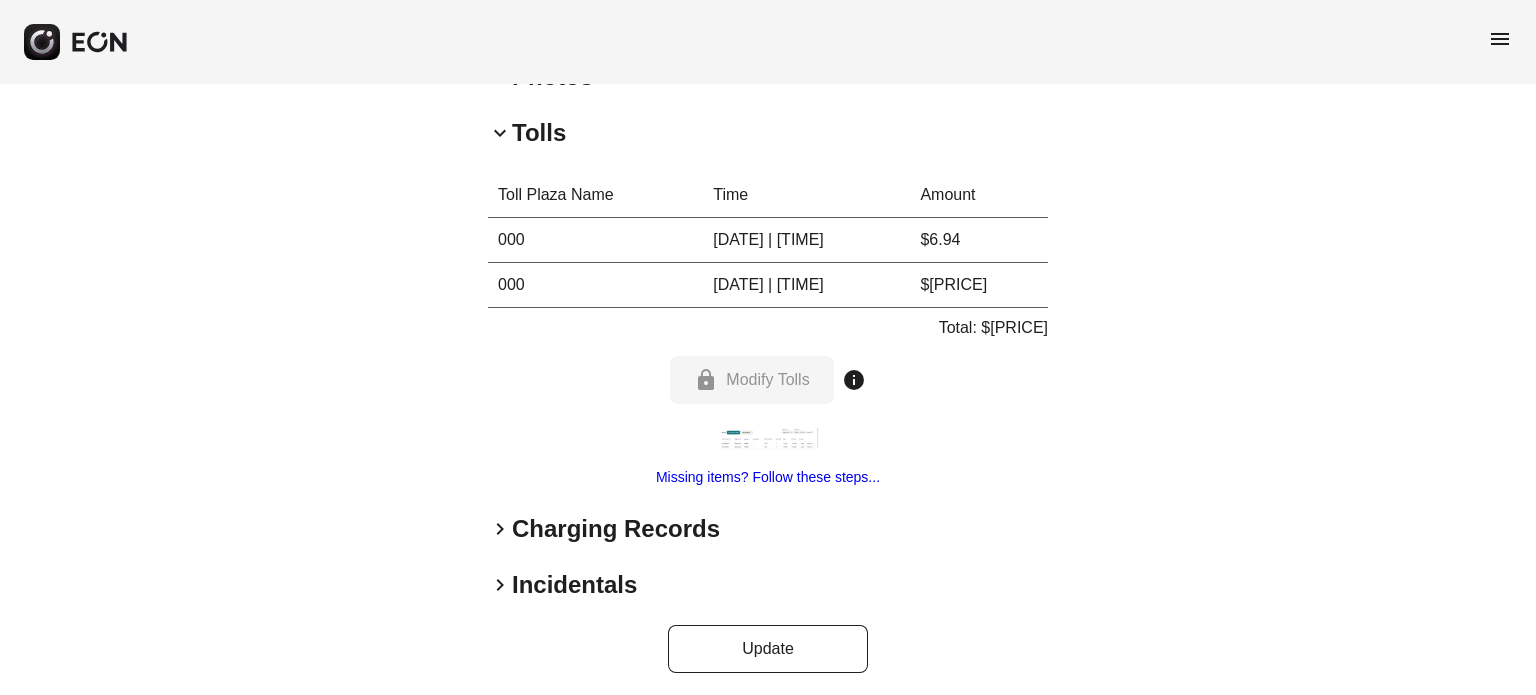 click on "Toll Plaza Name Time Amount 000 [DATE] | [TIME] $[PRICE] 000 [DATE] | [TIME] $[PRICE] Total: $[PRICE] lock Modify Tolls info Missing items? Follow these steps..." at bounding box center (768, 331) 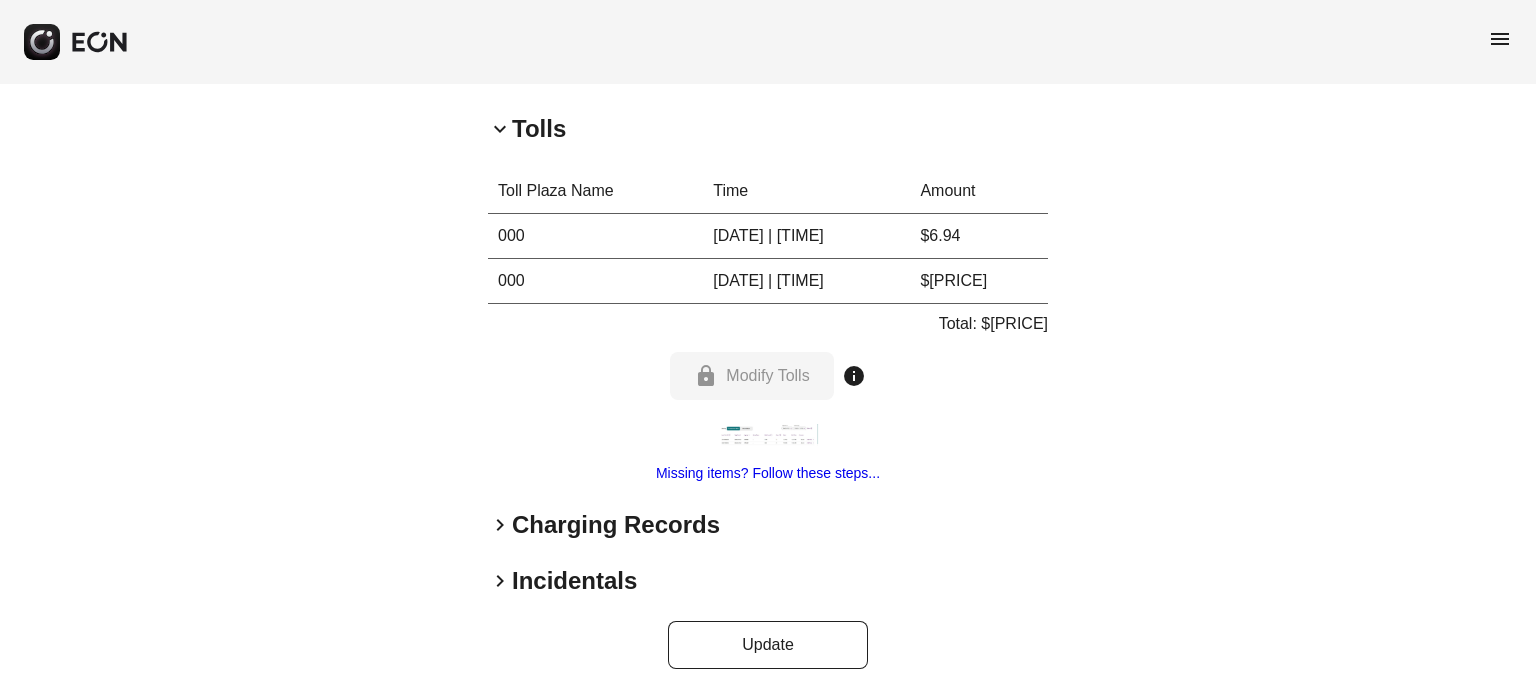 scroll, scrollTop: 720, scrollLeft: 0, axis: vertical 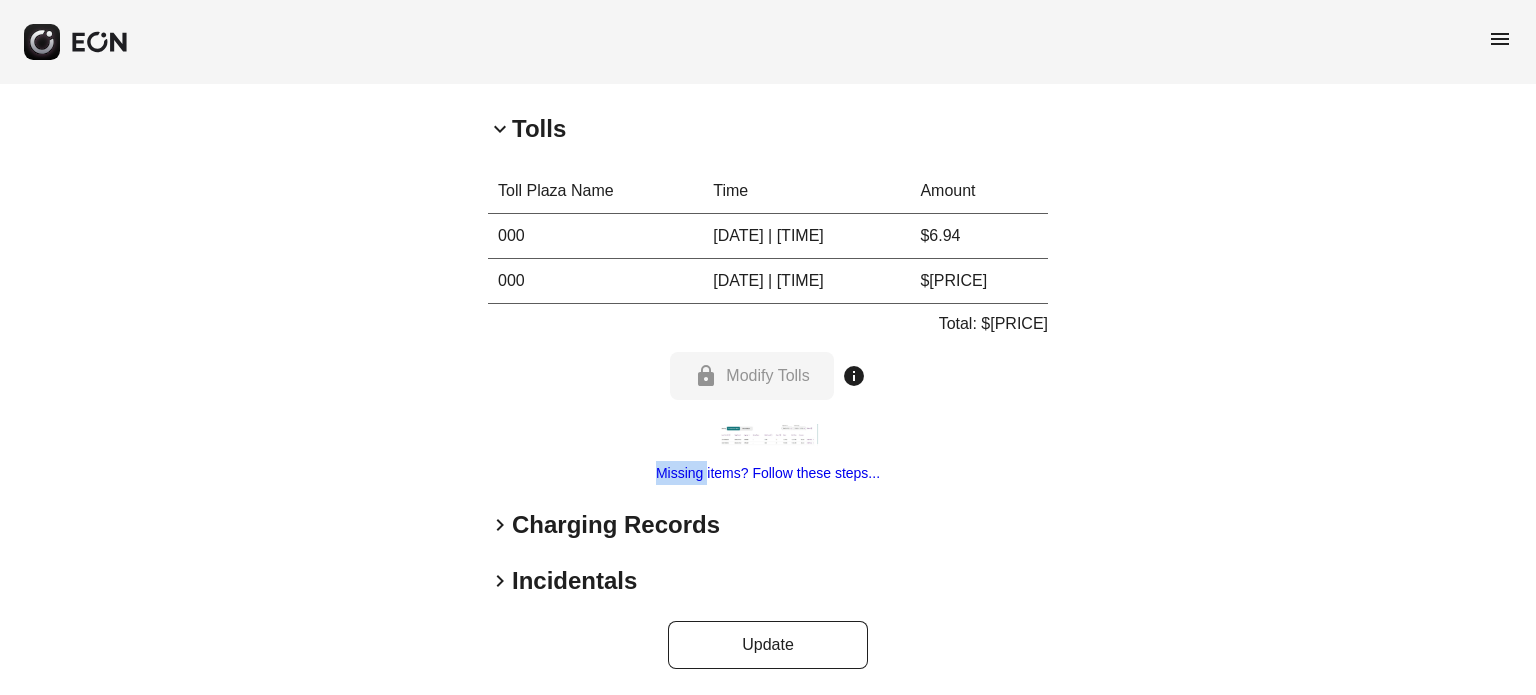 click on "**********" at bounding box center (768, 31) 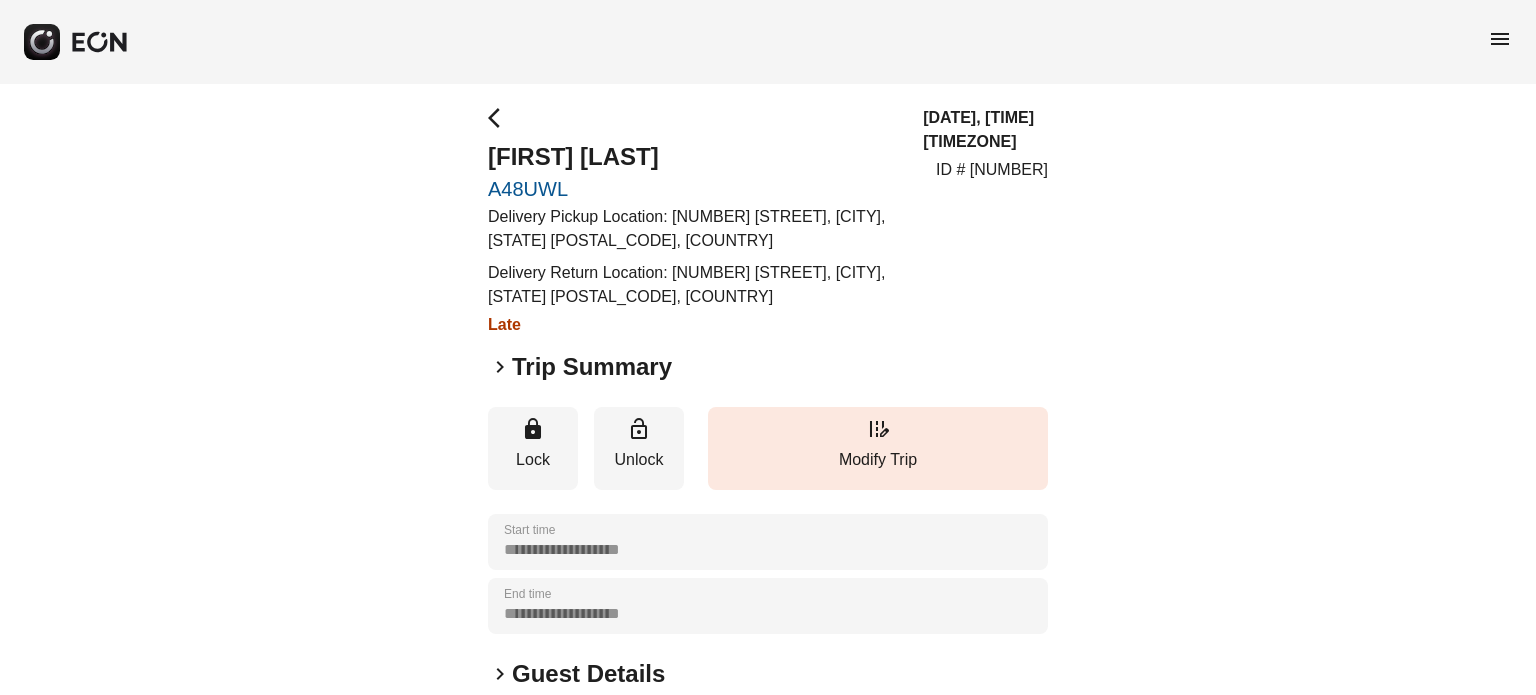 scroll, scrollTop: 0, scrollLeft: 0, axis: both 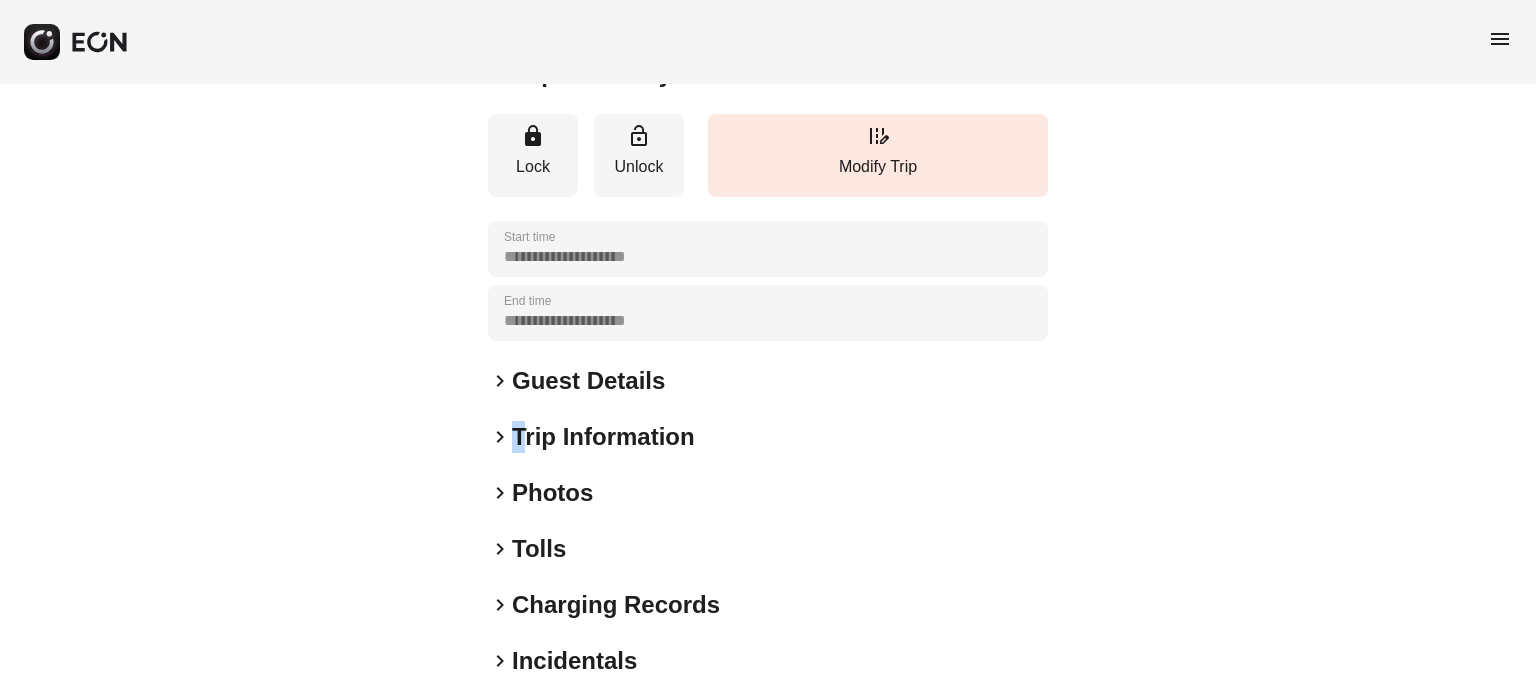 click on "Trip Information" at bounding box center (603, 437) 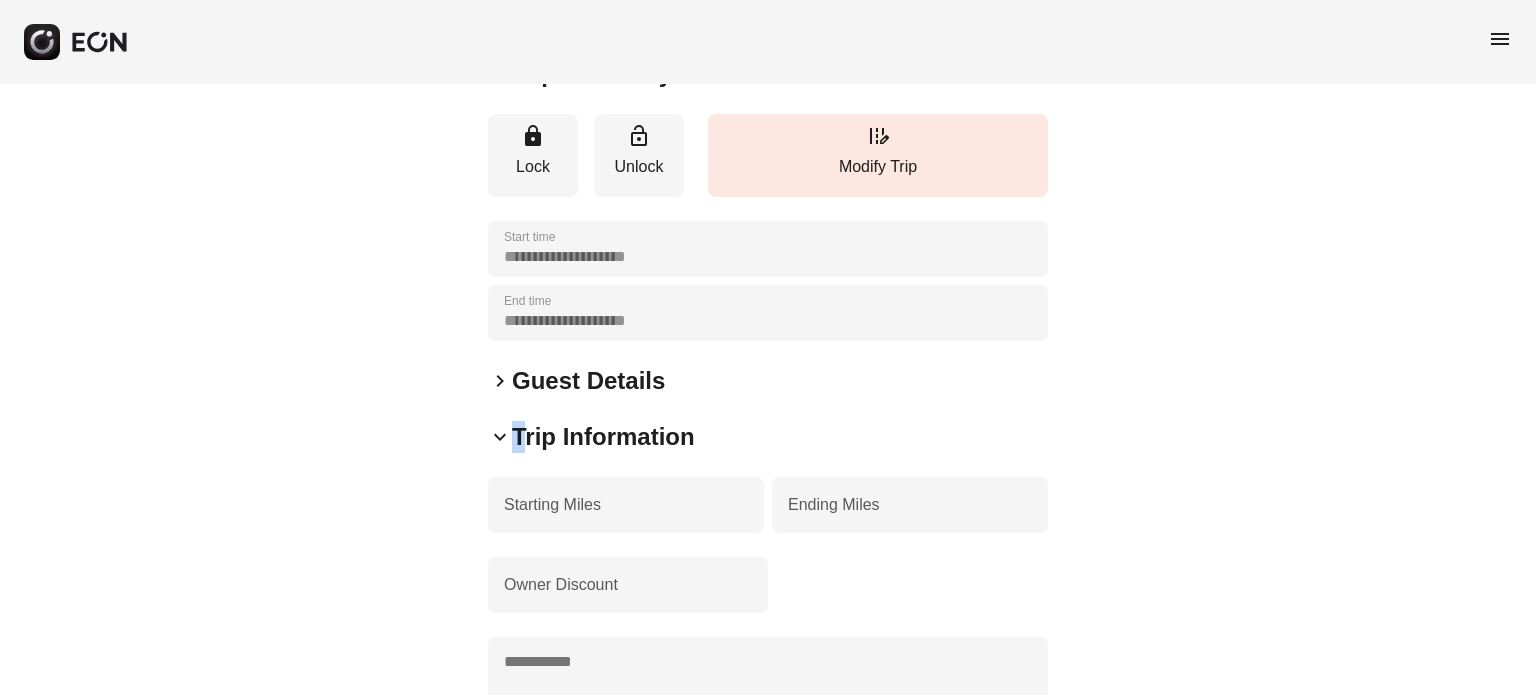 click on "Trip Information" at bounding box center [603, 437] 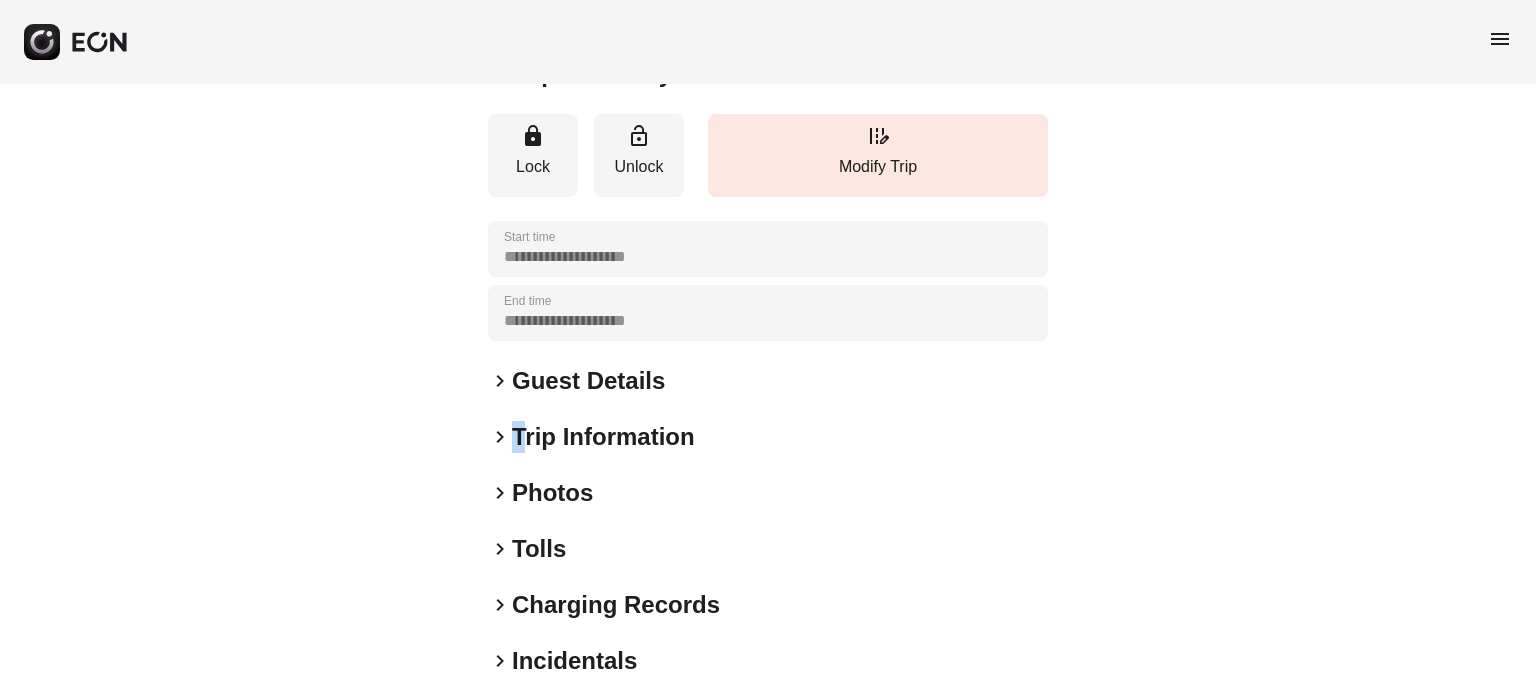 click on "keyboard_arrow_right" at bounding box center [500, 437] 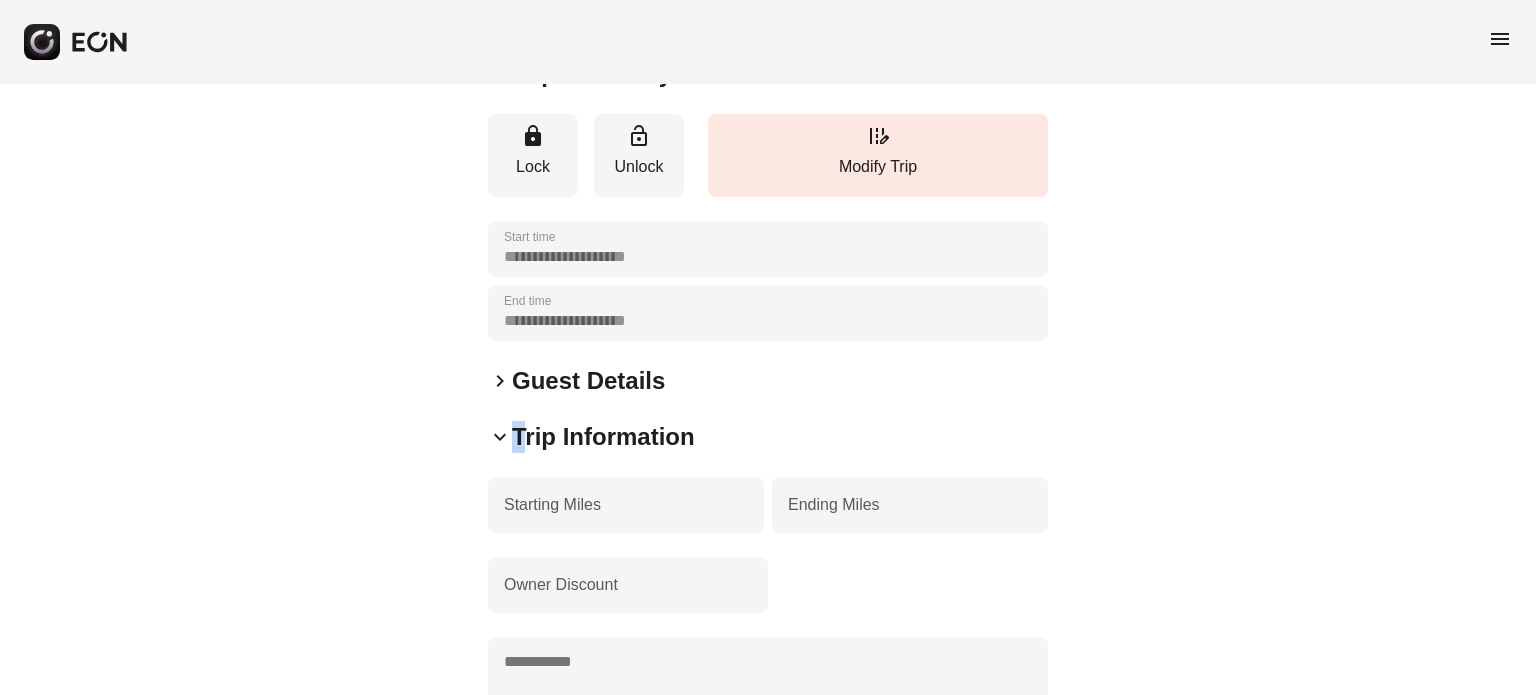 click on "keyboard_arrow_down" at bounding box center (500, 437) 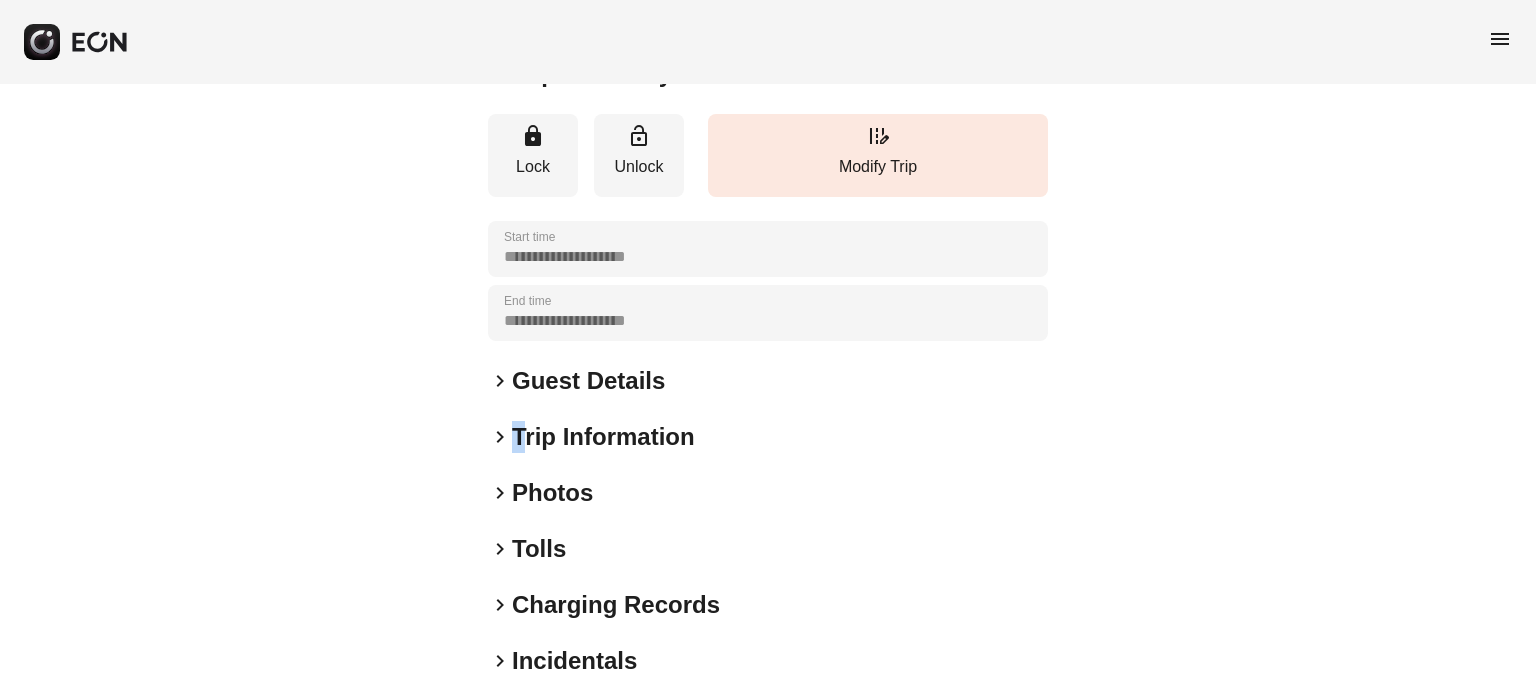 click on "keyboard_arrow_right" at bounding box center (500, 437) 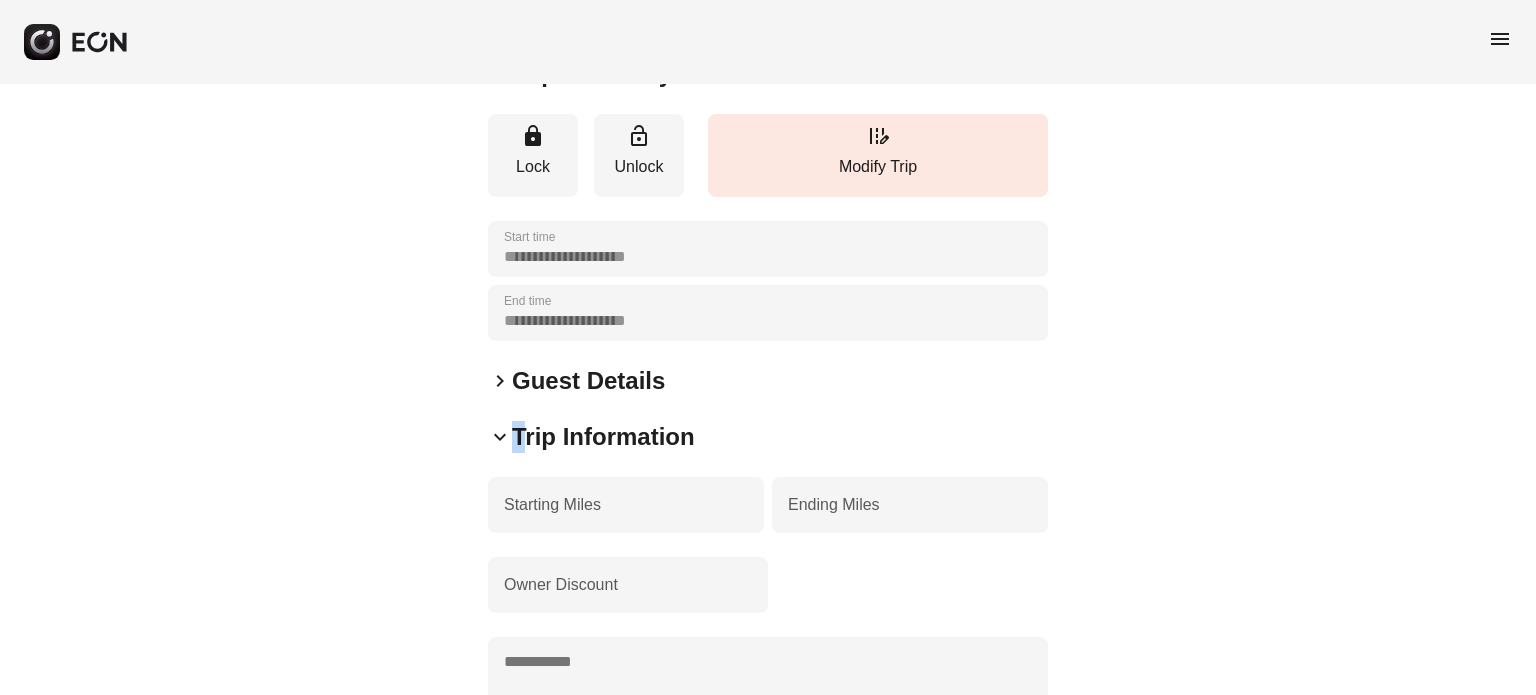 click on "keyboard_arrow_down" at bounding box center [500, 437] 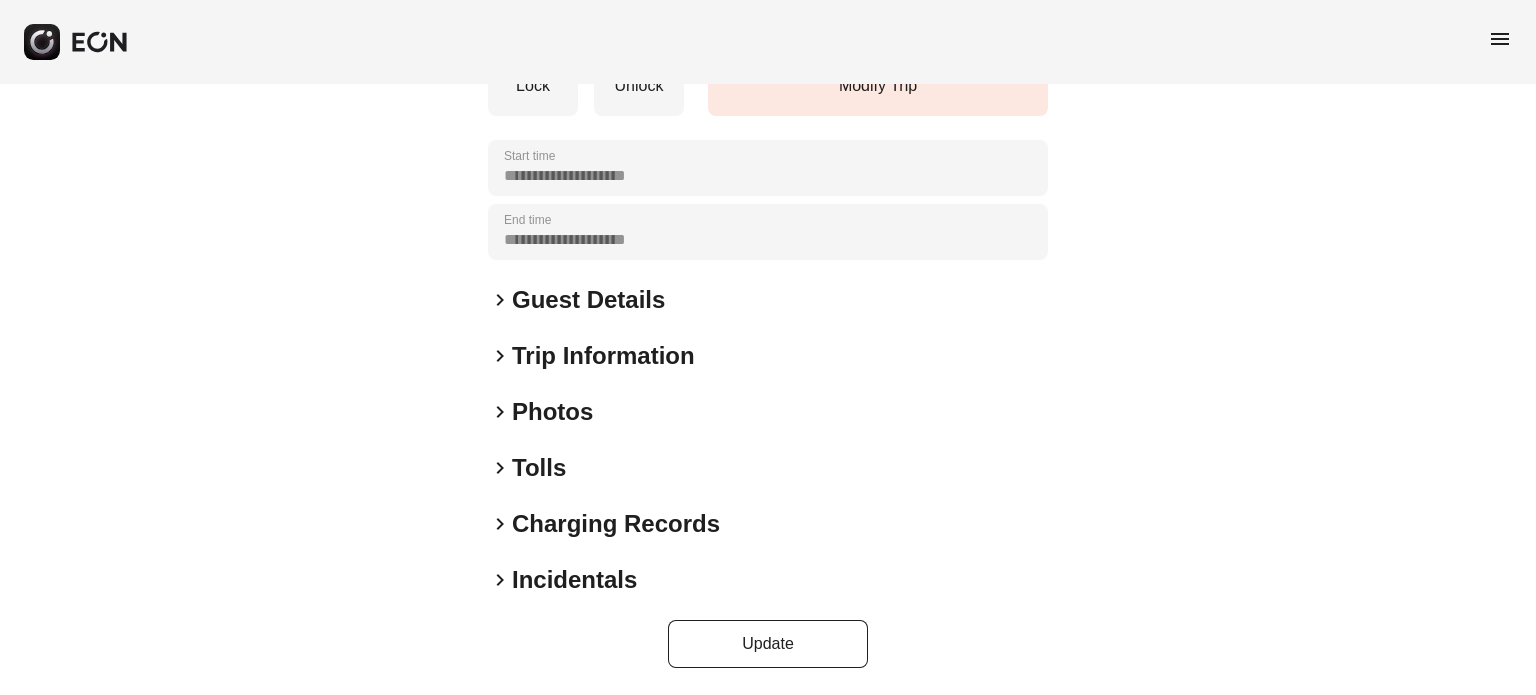 click on "**********" at bounding box center (768, 200) 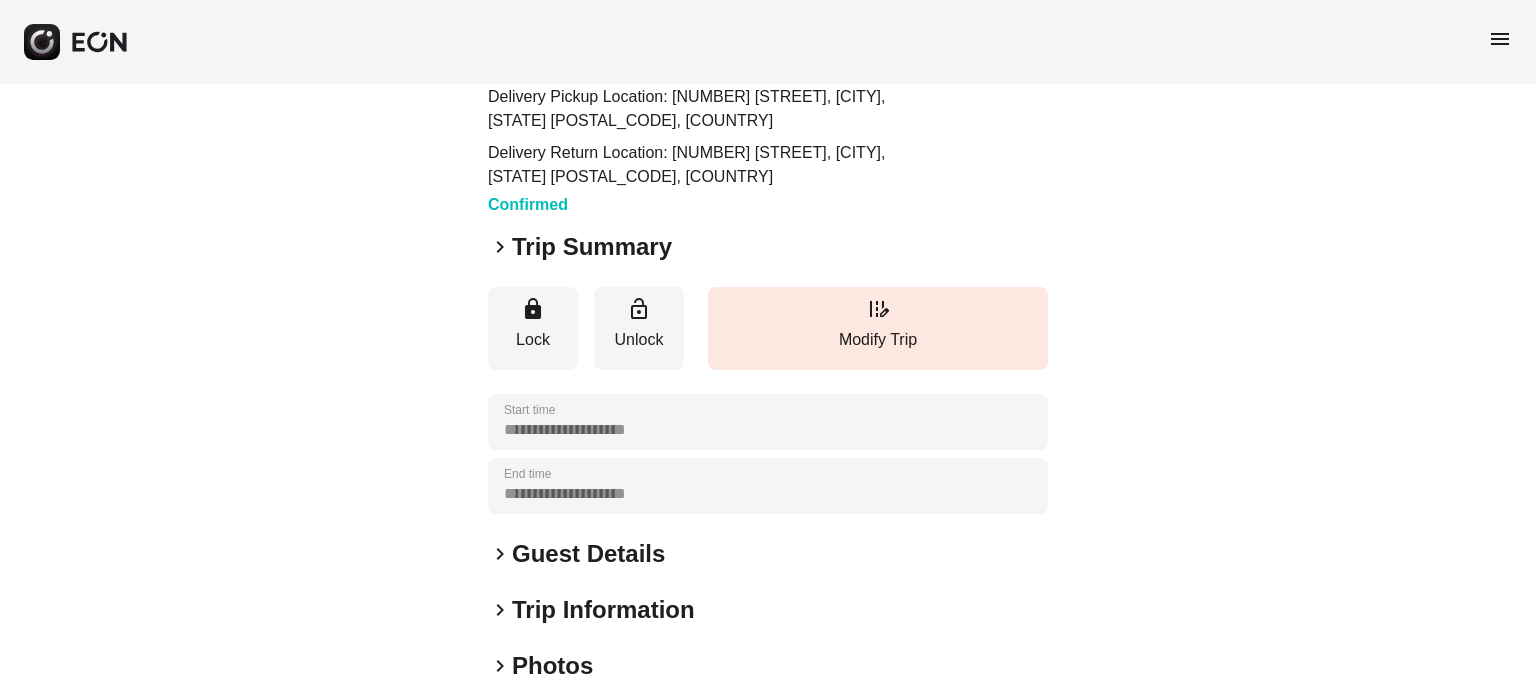 scroll, scrollTop: 0, scrollLeft: 0, axis: both 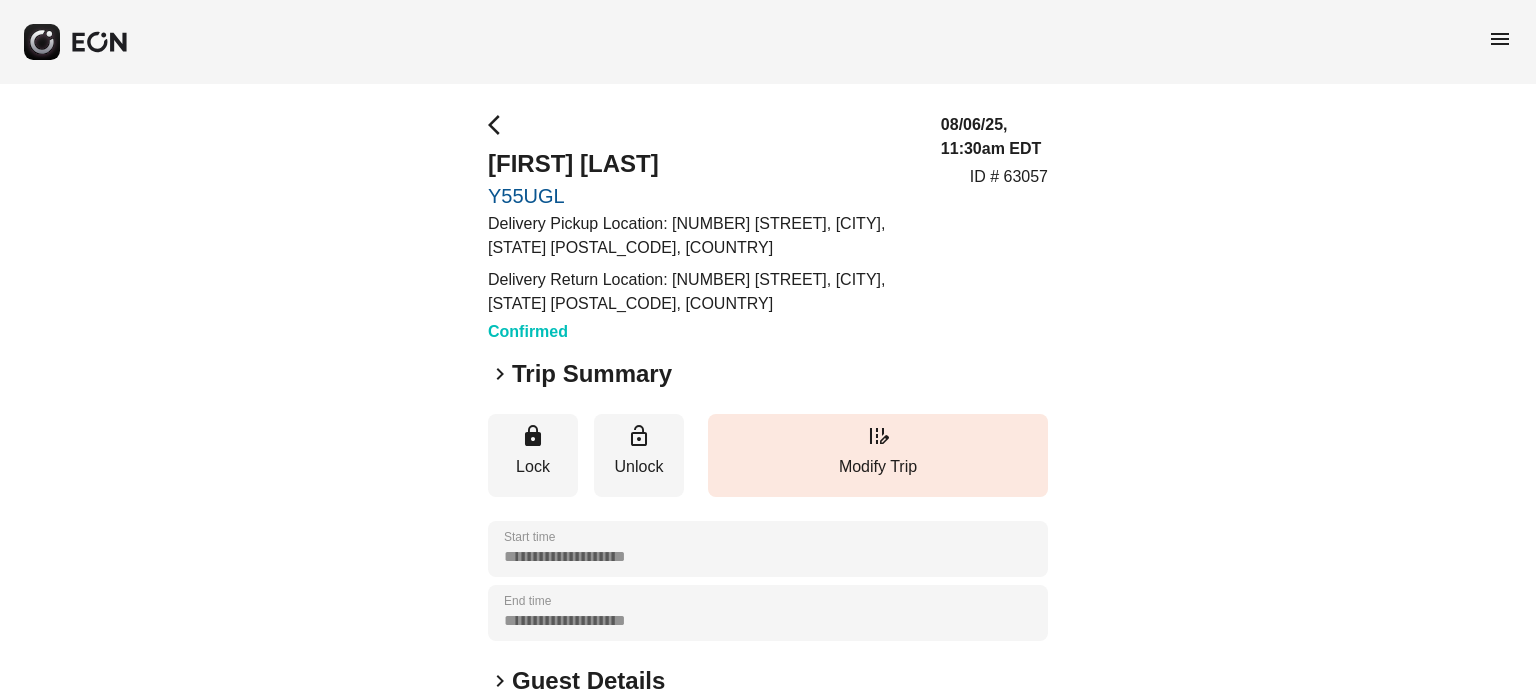 click on "keyboard_arrow_right" at bounding box center (500, 374) 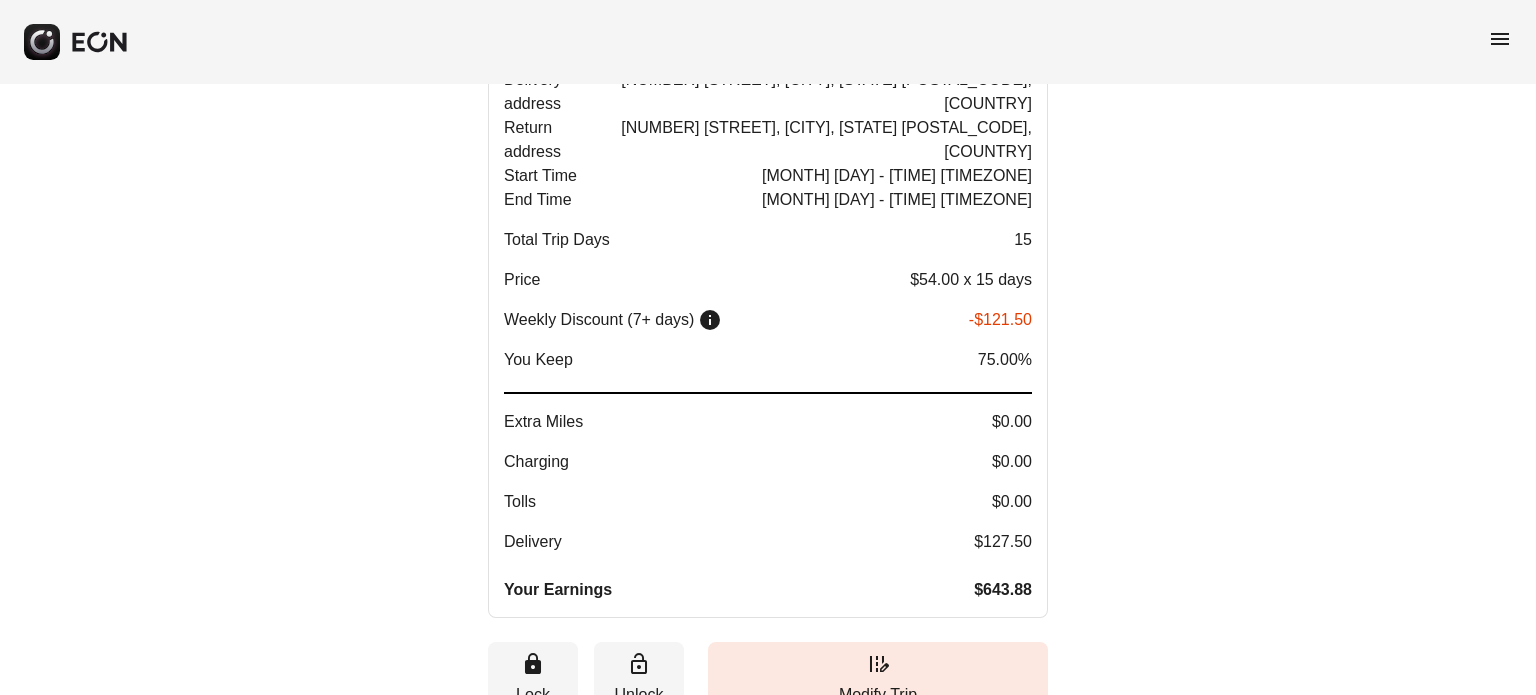 scroll, scrollTop: 0, scrollLeft: 0, axis: both 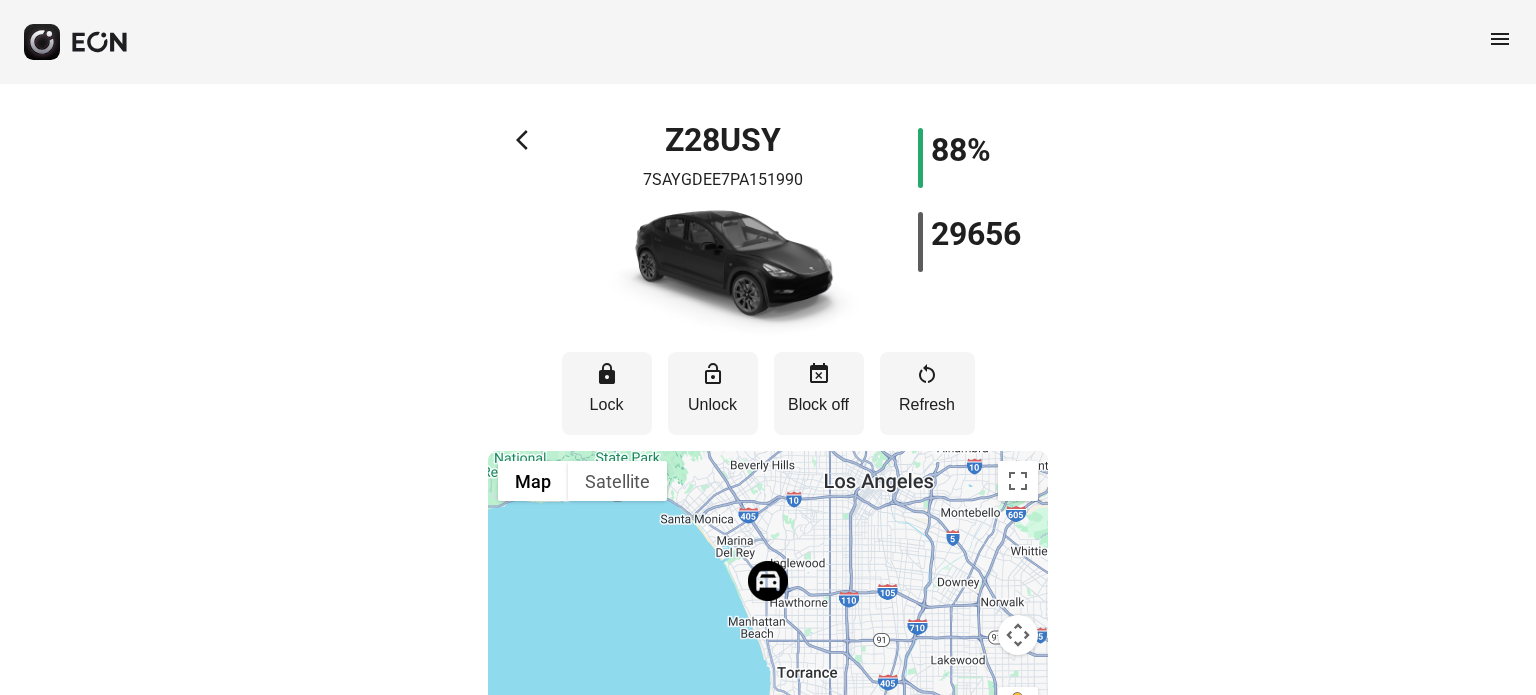 click on "arrow_back_ios [LICENSE] [VIN] 88% 29656" at bounding box center [768, 234] 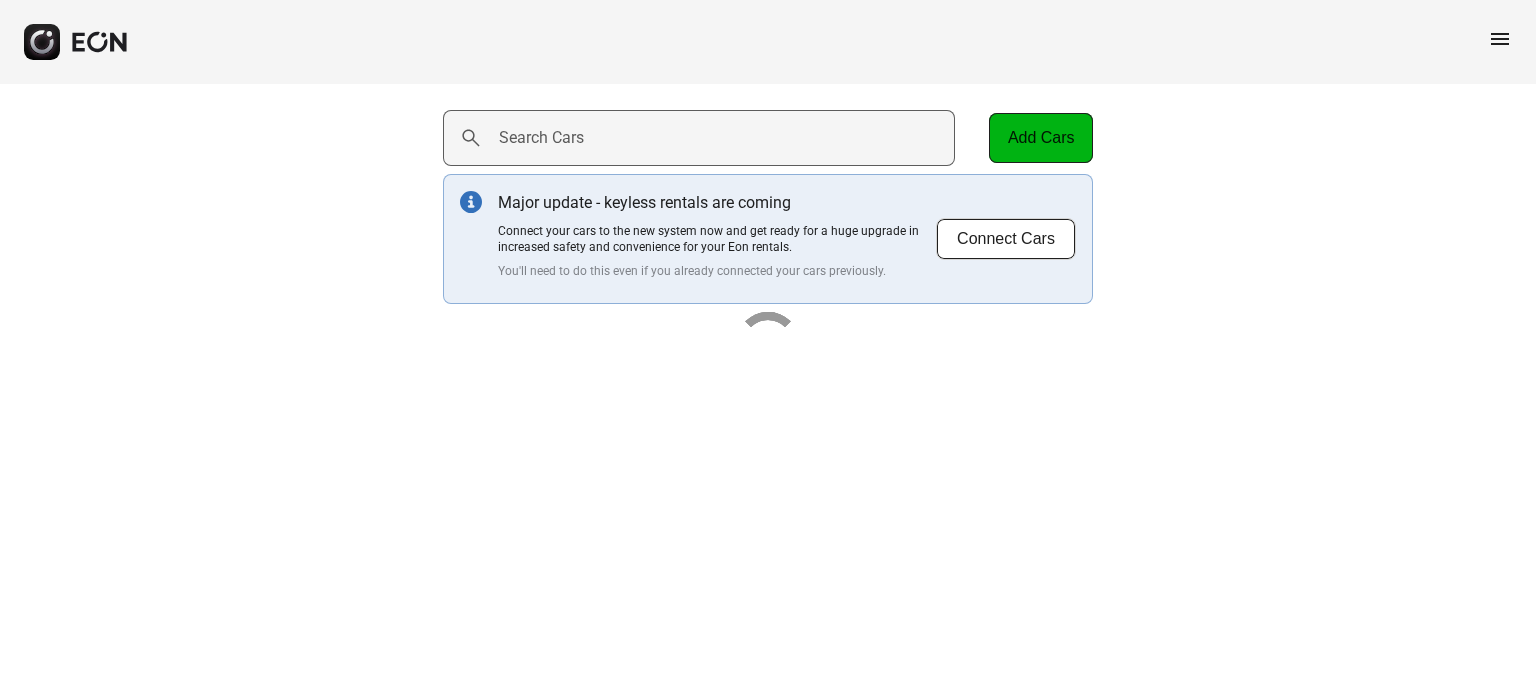 click on "Search Cars" at bounding box center [541, 138] 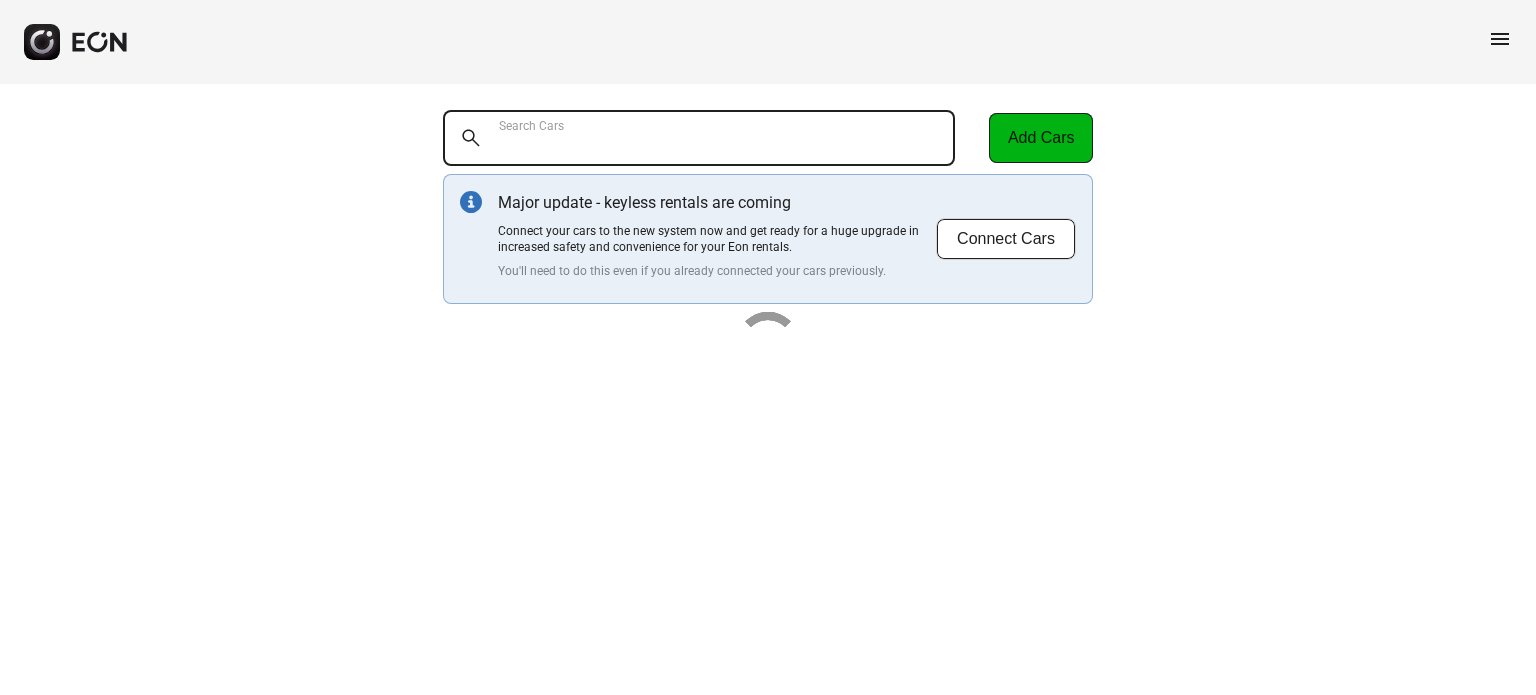 click on "Search Cars" at bounding box center [699, 138] 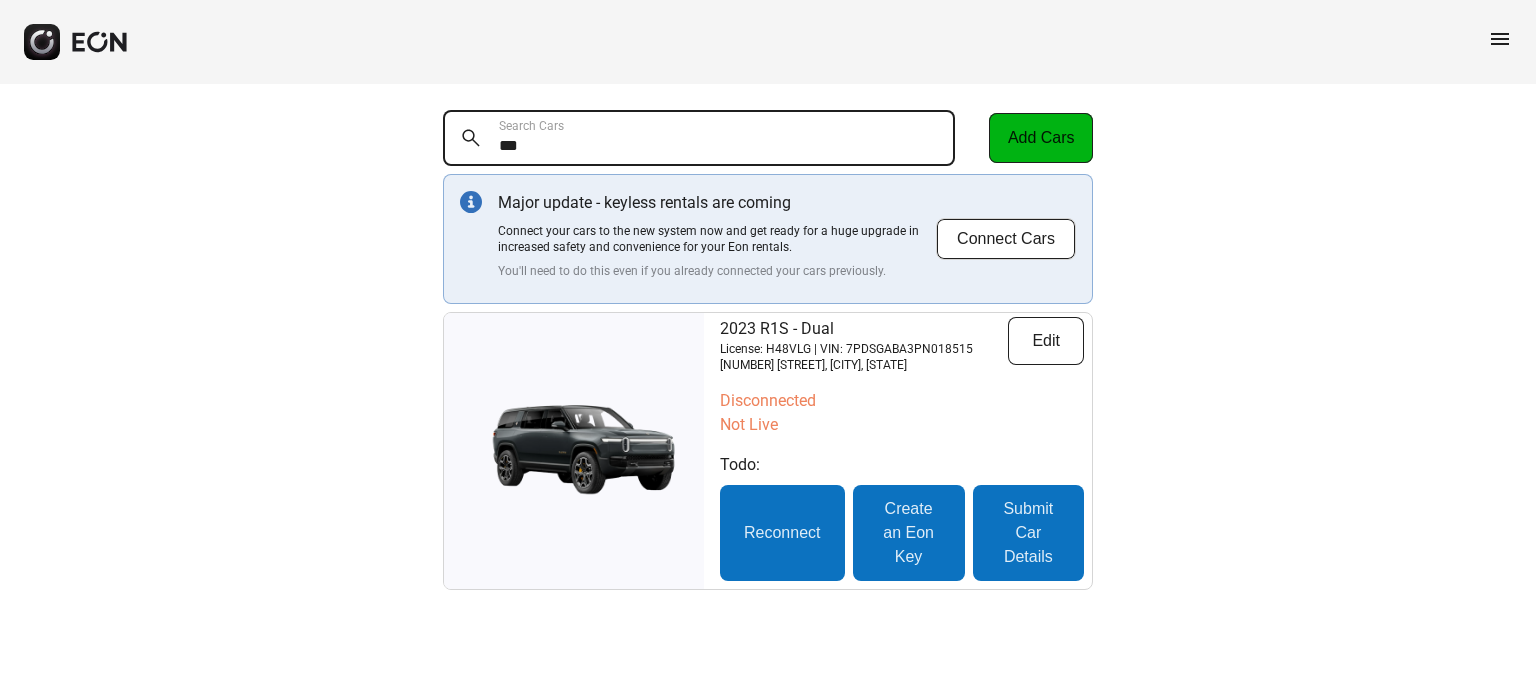 type on "***" 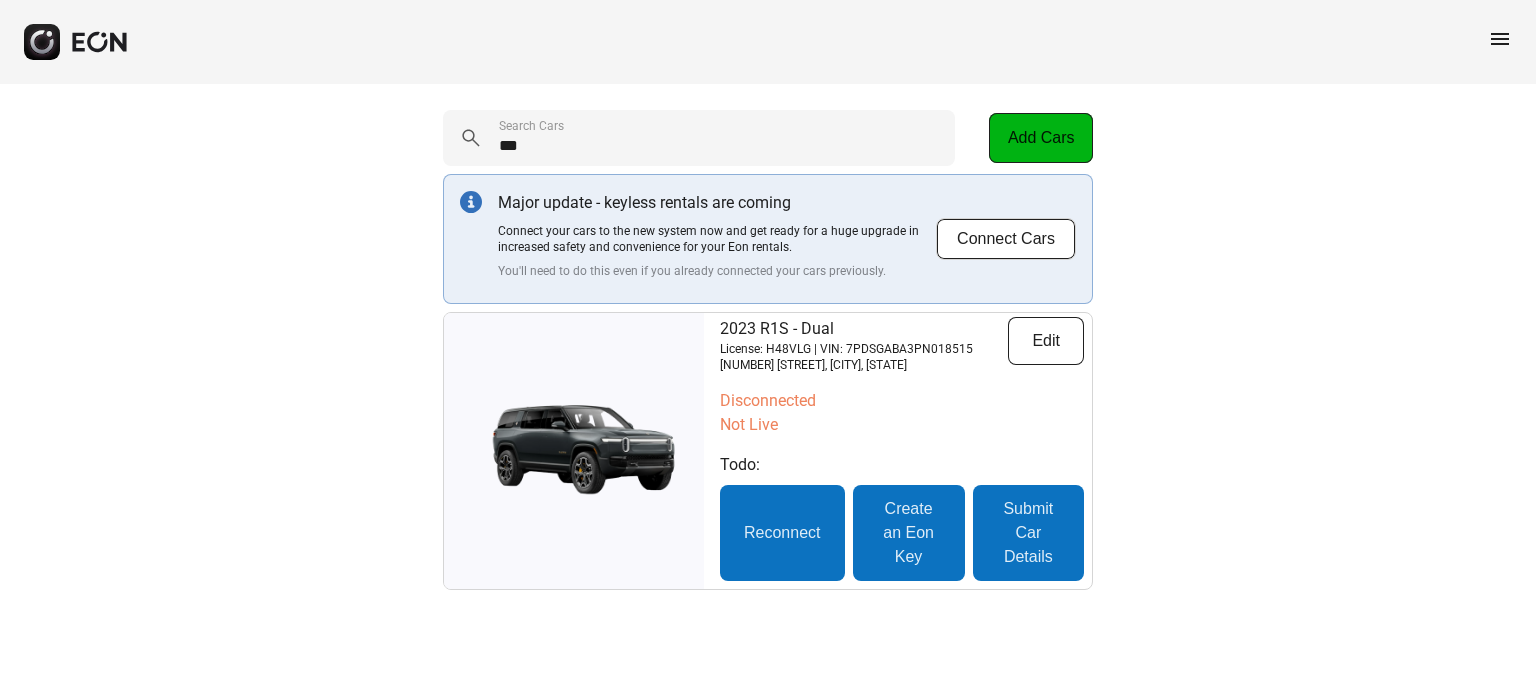 click on "Edit" at bounding box center [1046, 345] 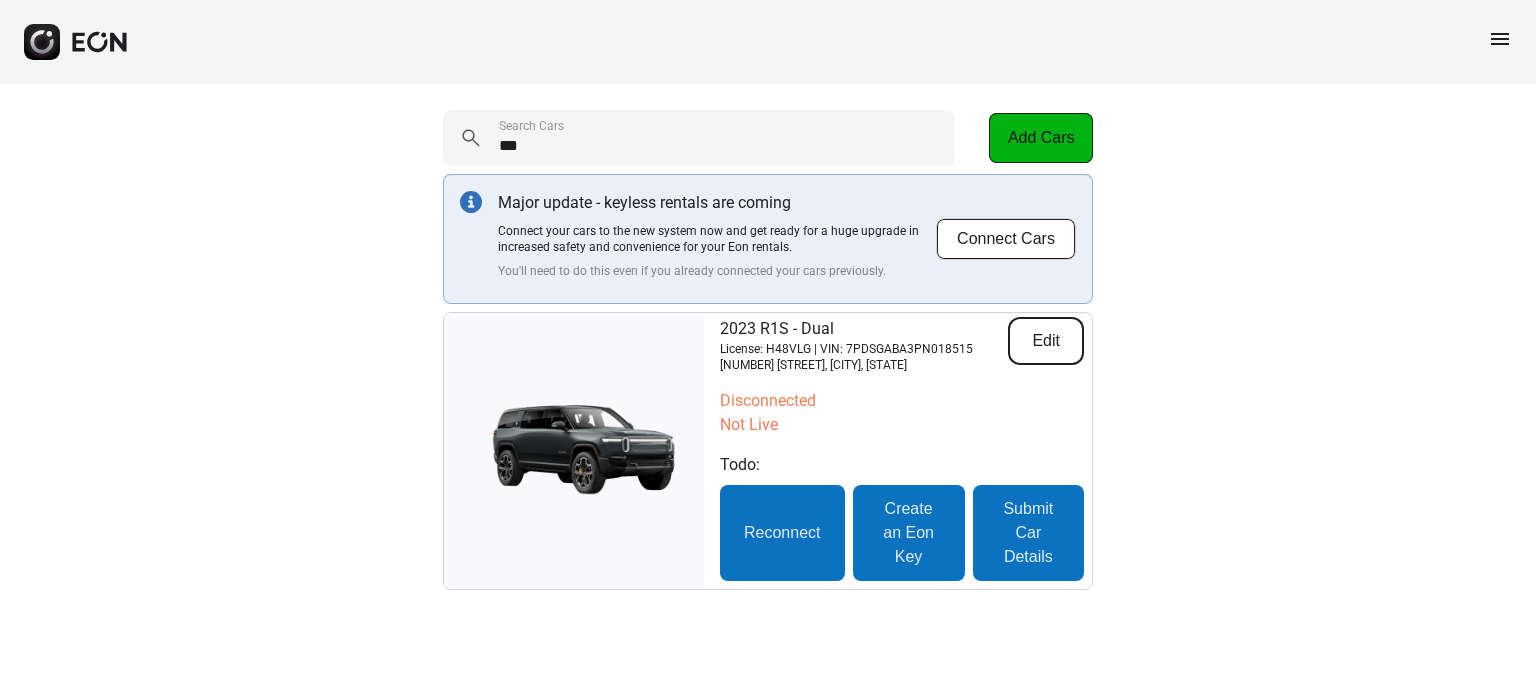 click on "Edit" at bounding box center [1046, 341] 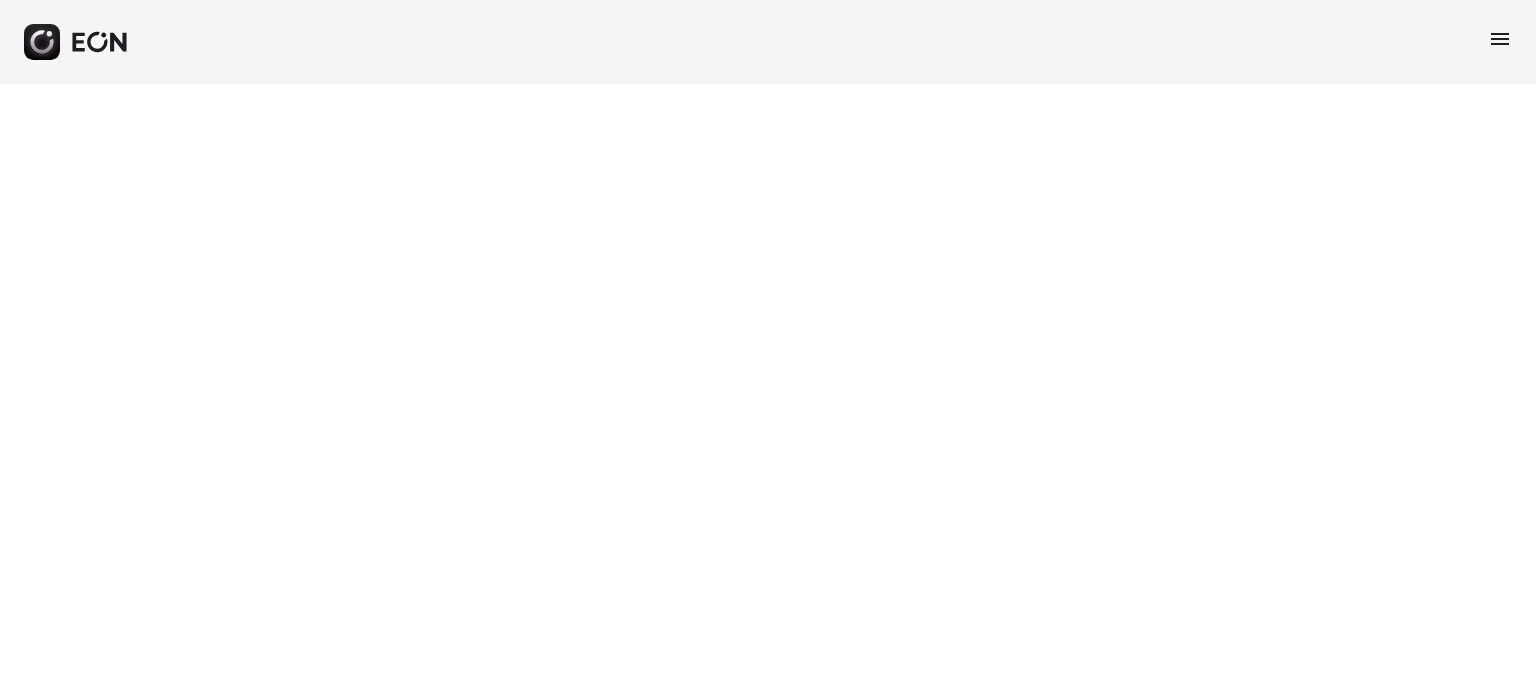 select on "**" 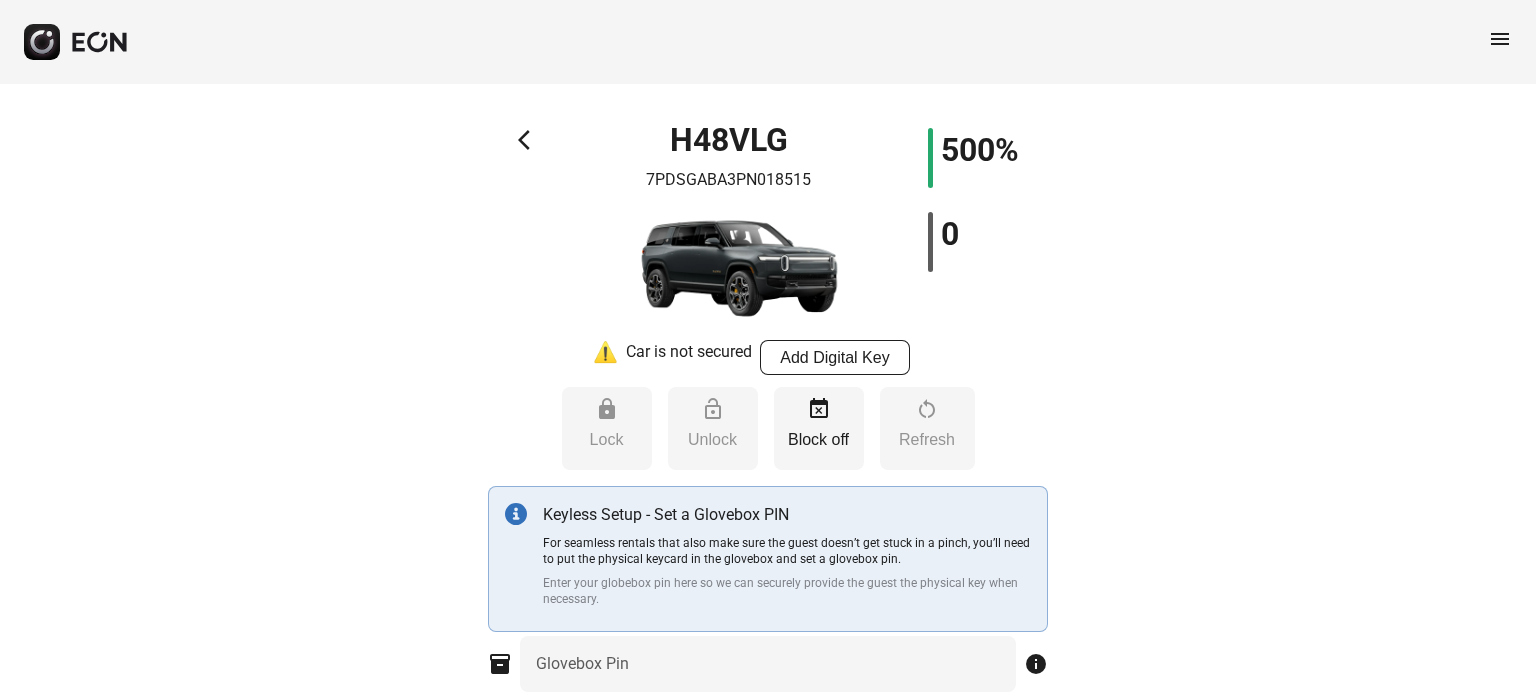 type on "****" 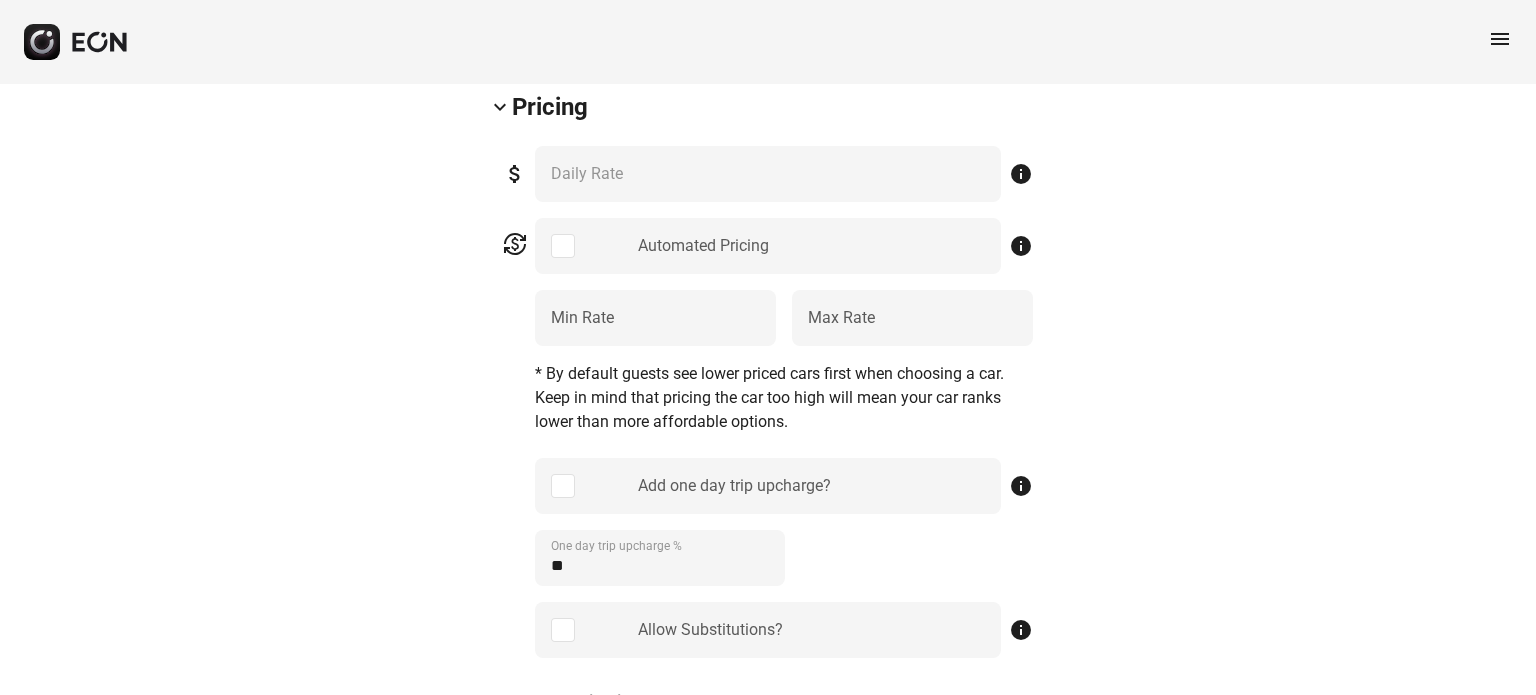 scroll, scrollTop: 900, scrollLeft: 0, axis: vertical 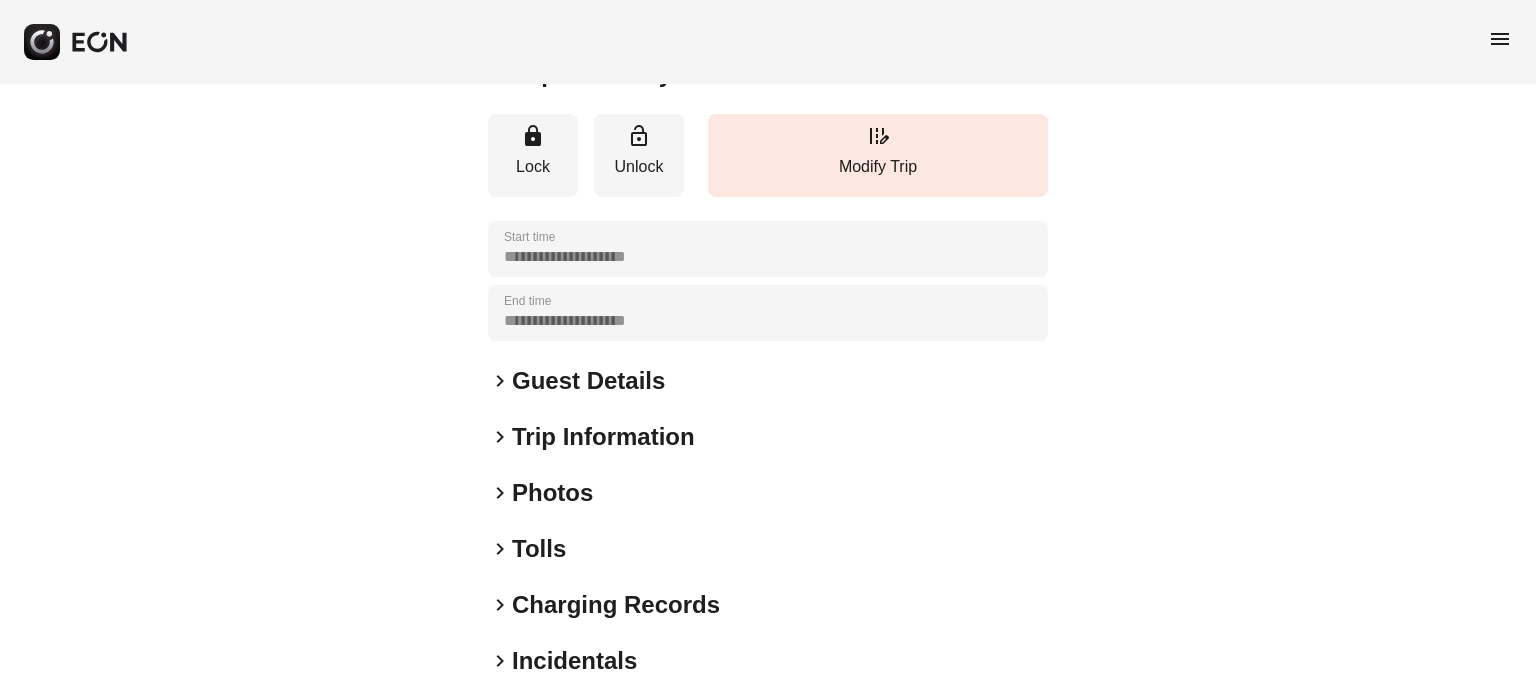 click on "Guest Details" at bounding box center [588, 381] 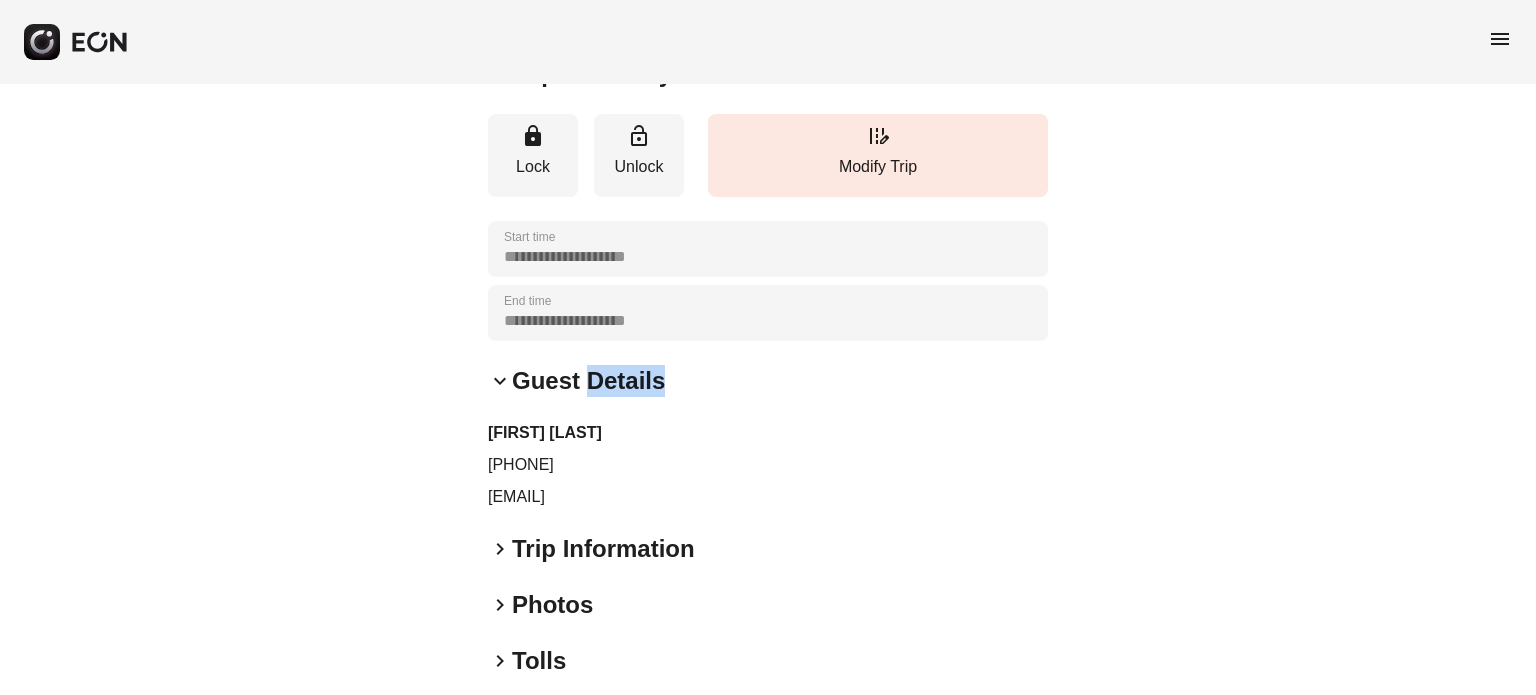 click on "Guest Details" at bounding box center [588, 381] 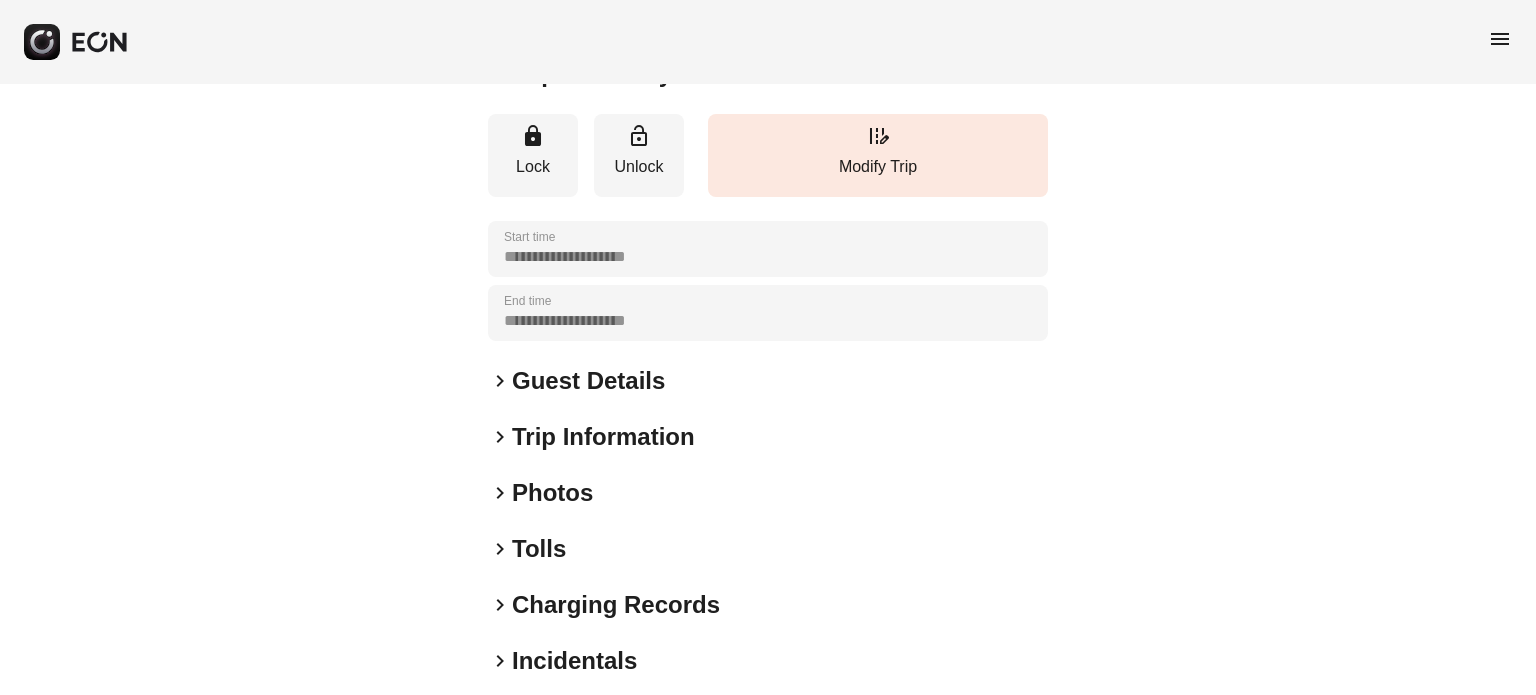 click on "**********" at bounding box center [768, 281] 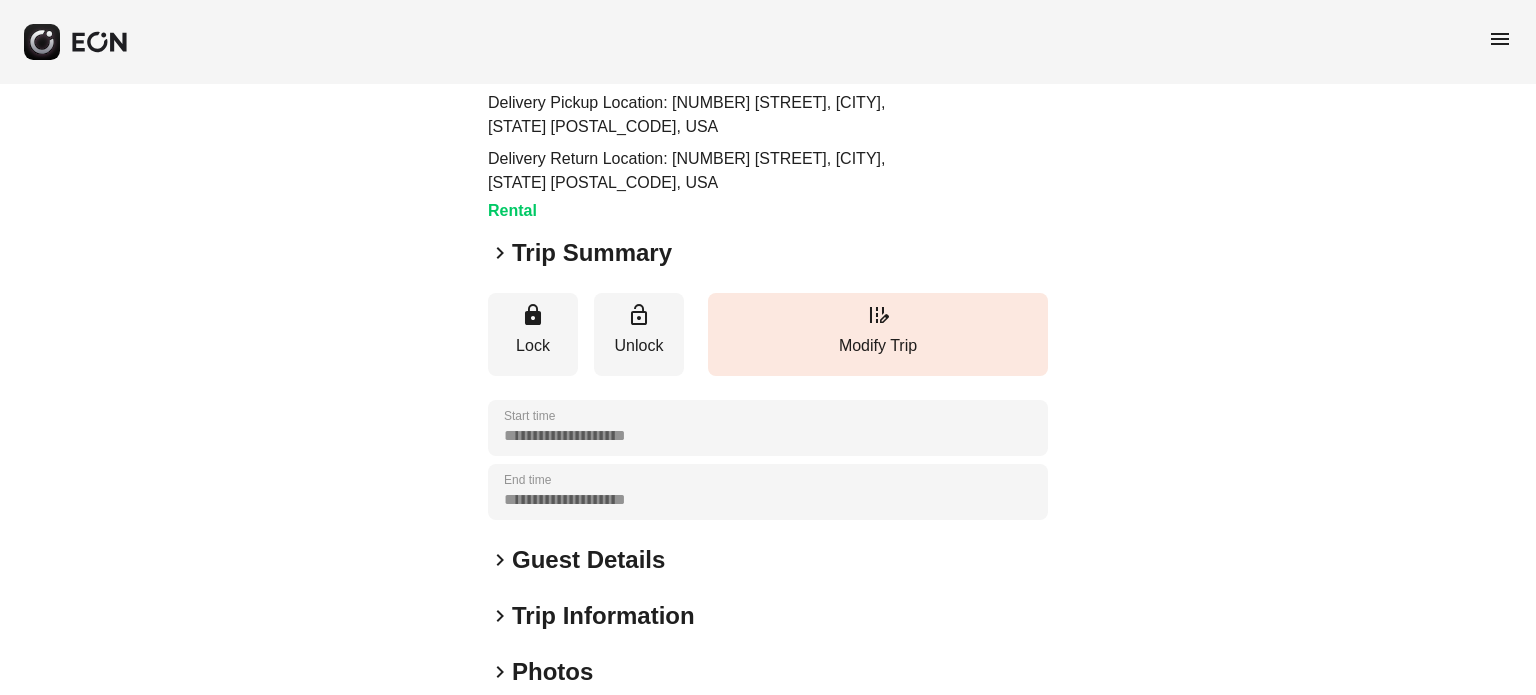 scroll, scrollTop: 0, scrollLeft: 0, axis: both 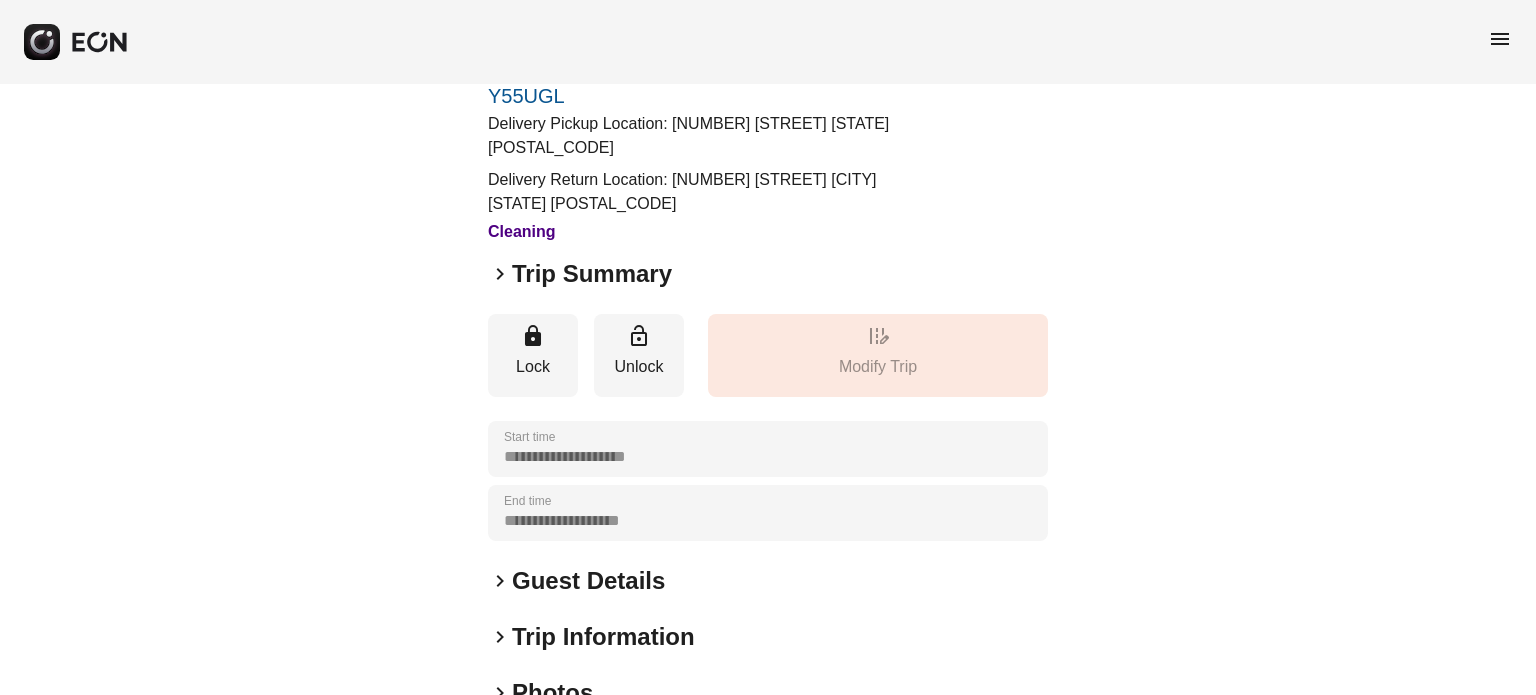click on "**********" at bounding box center [768, 481] 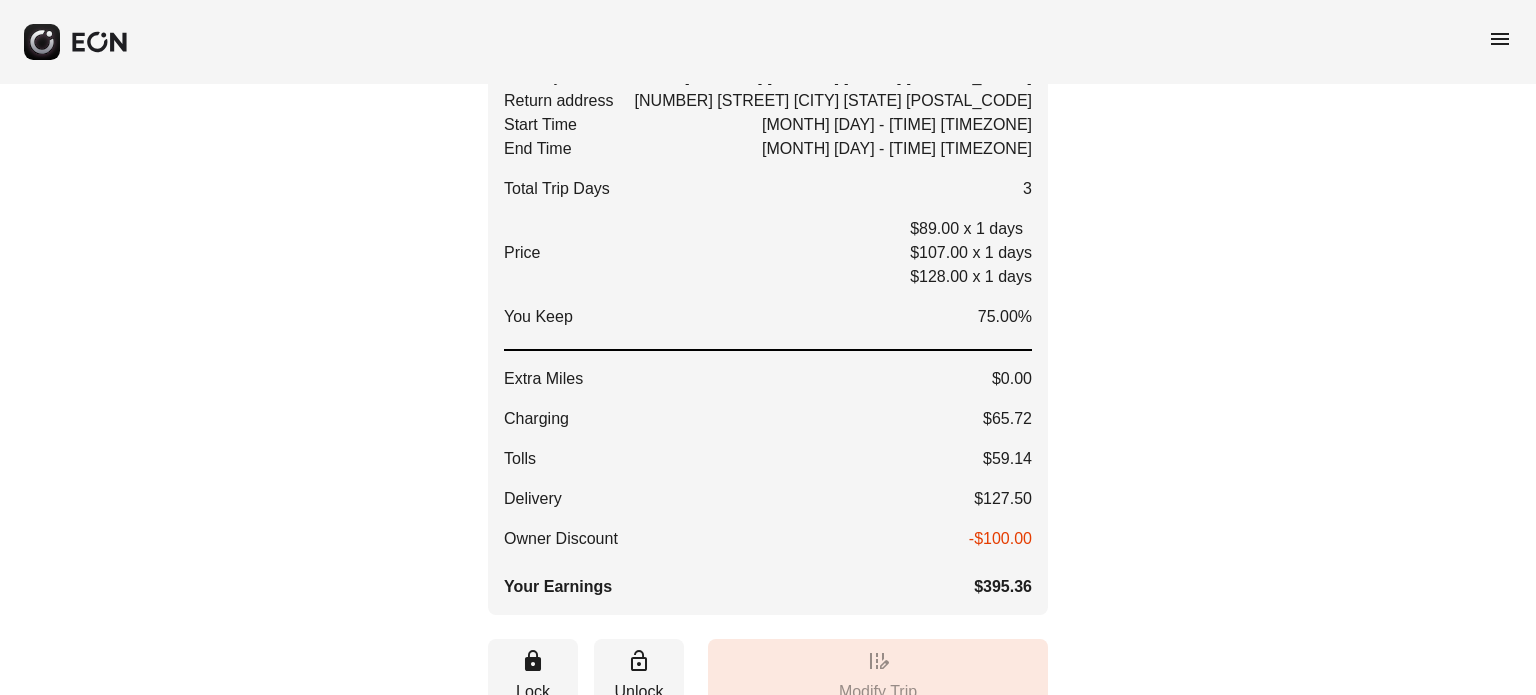 scroll, scrollTop: 400, scrollLeft: 0, axis: vertical 